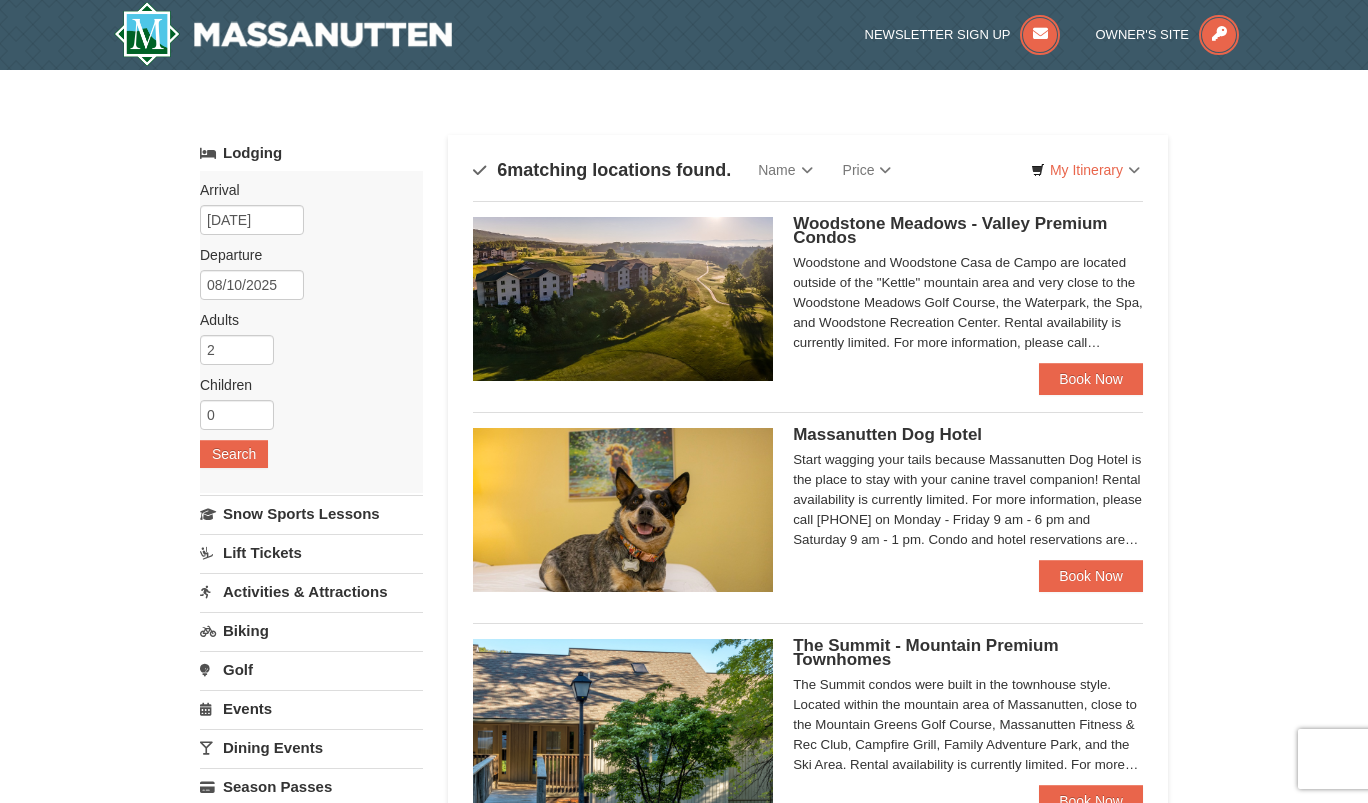 scroll, scrollTop: 0, scrollLeft: 0, axis: both 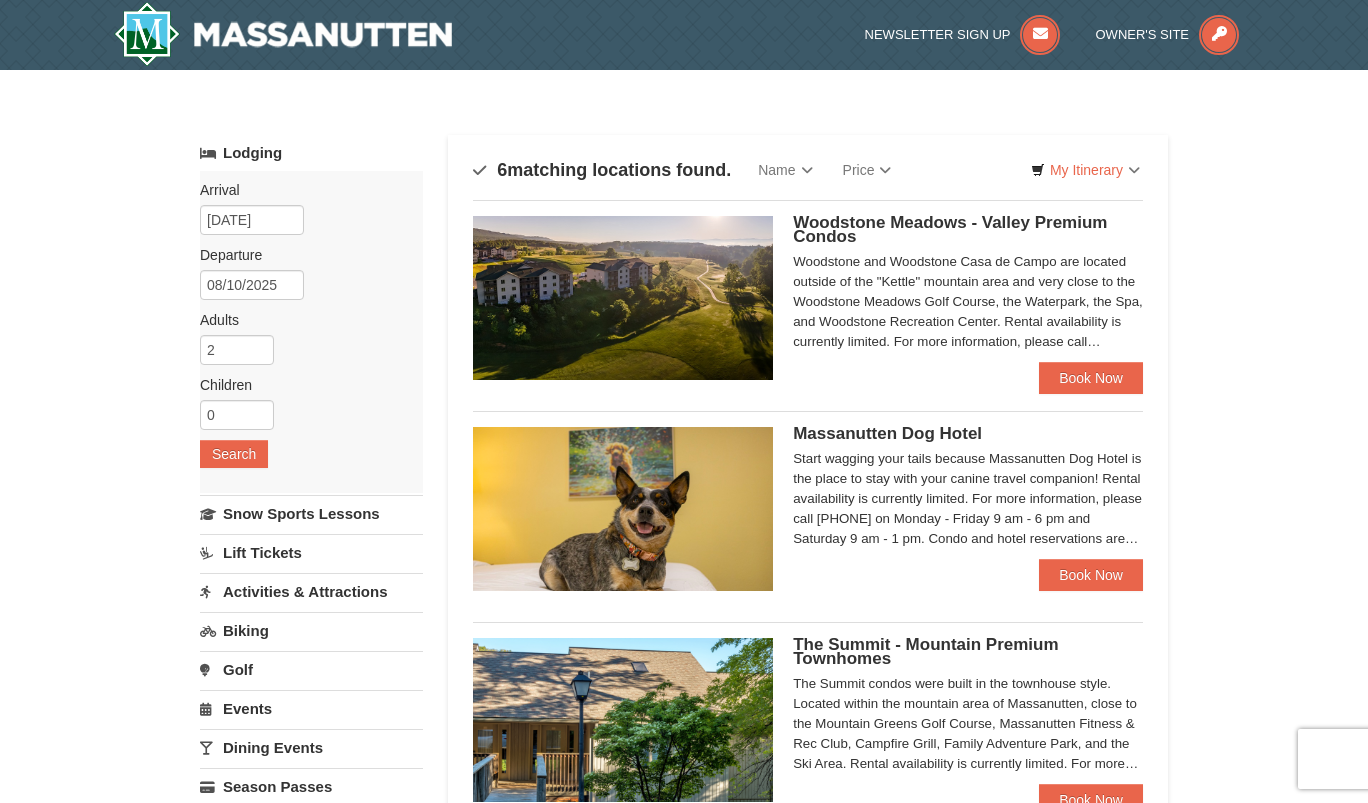click on "Woodstone Meadows - Valley Premium Condos" at bounding box center (950, 229) 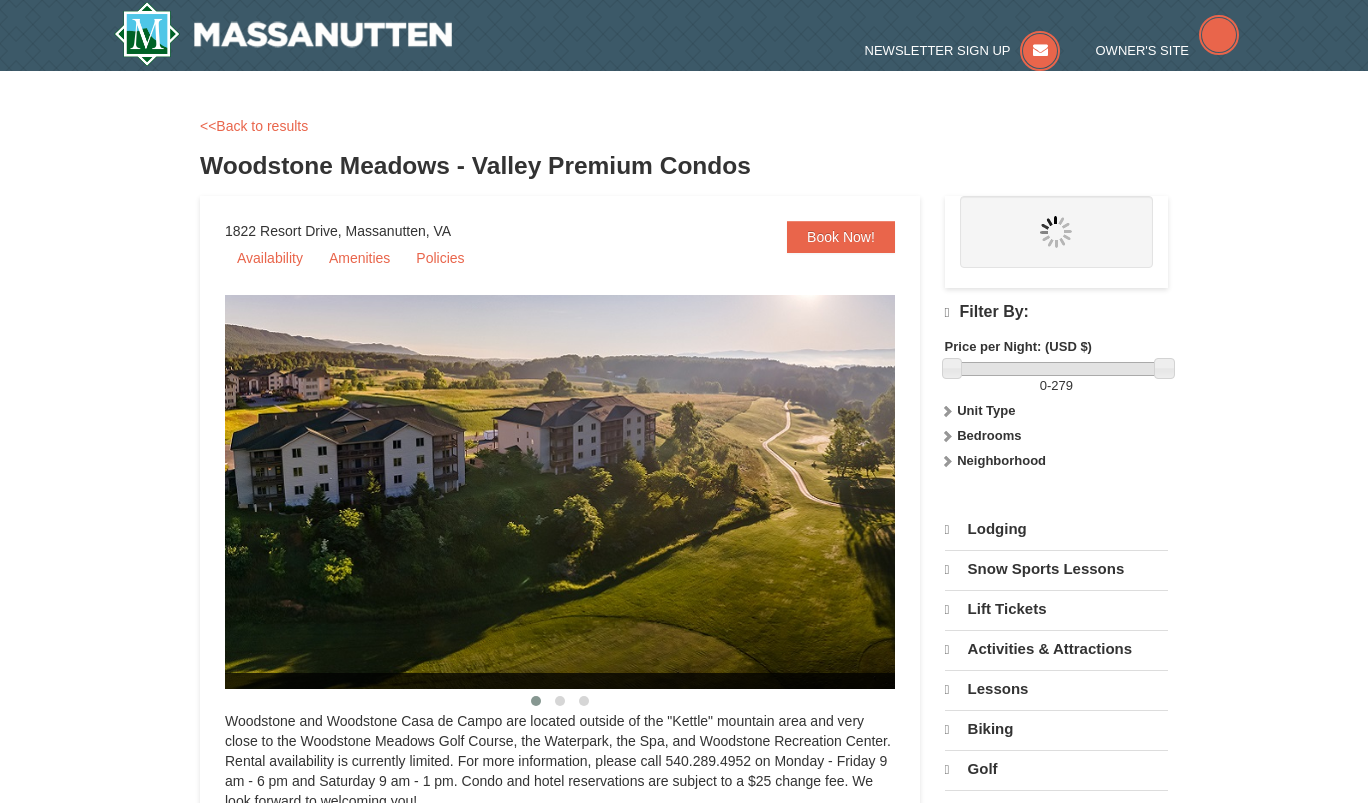 scroll, scrollTop: 0, scrollLeft: 0, axis: both 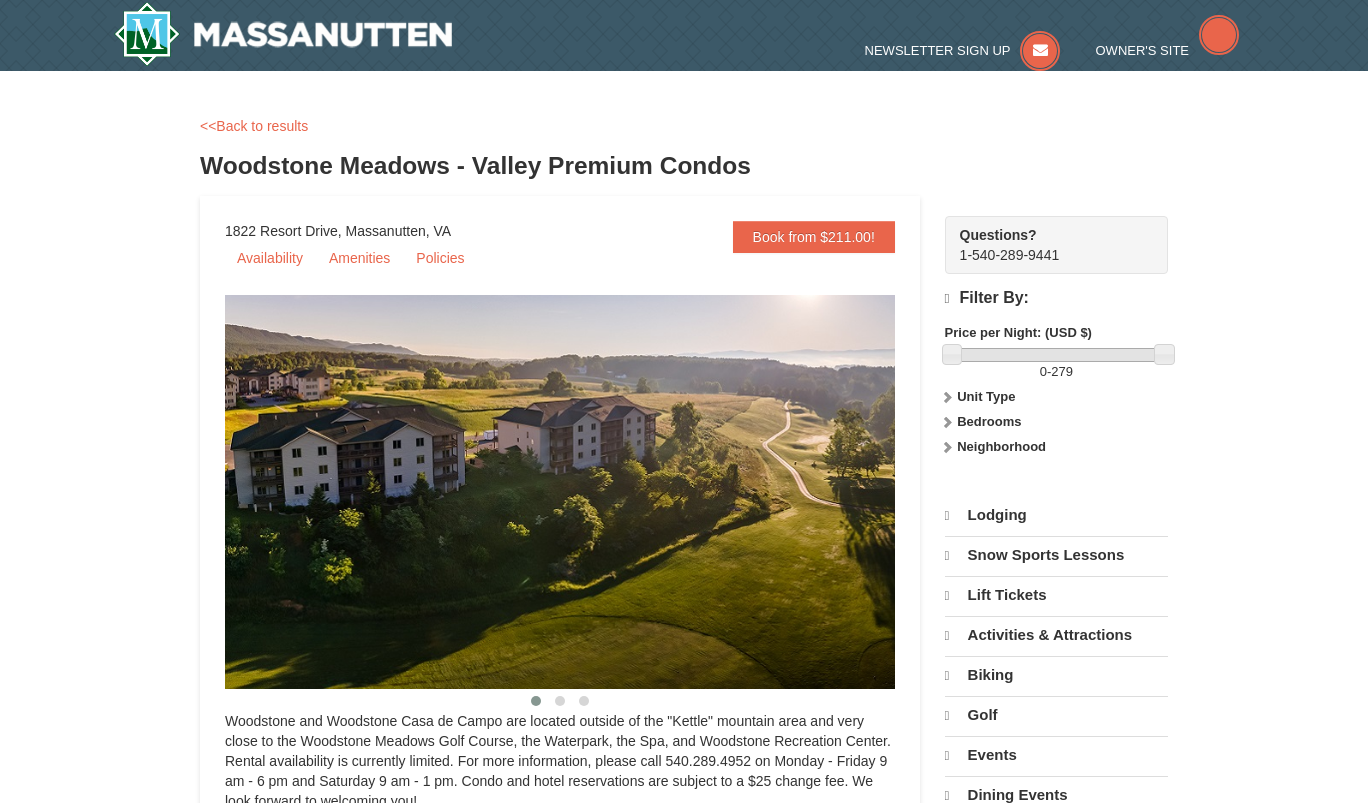 select on "8" 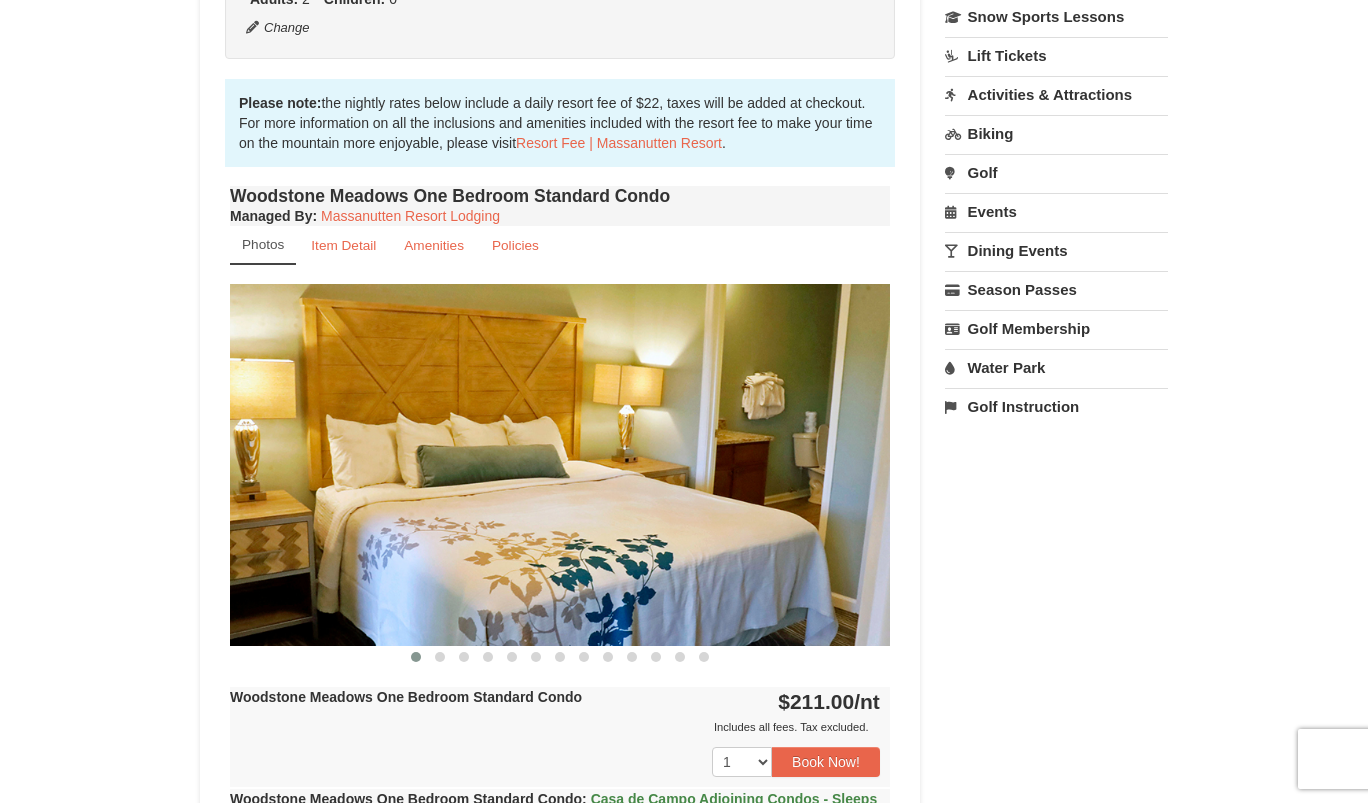 scroll, scrollTop: 656, scrollLeft: 0, axis: vertical 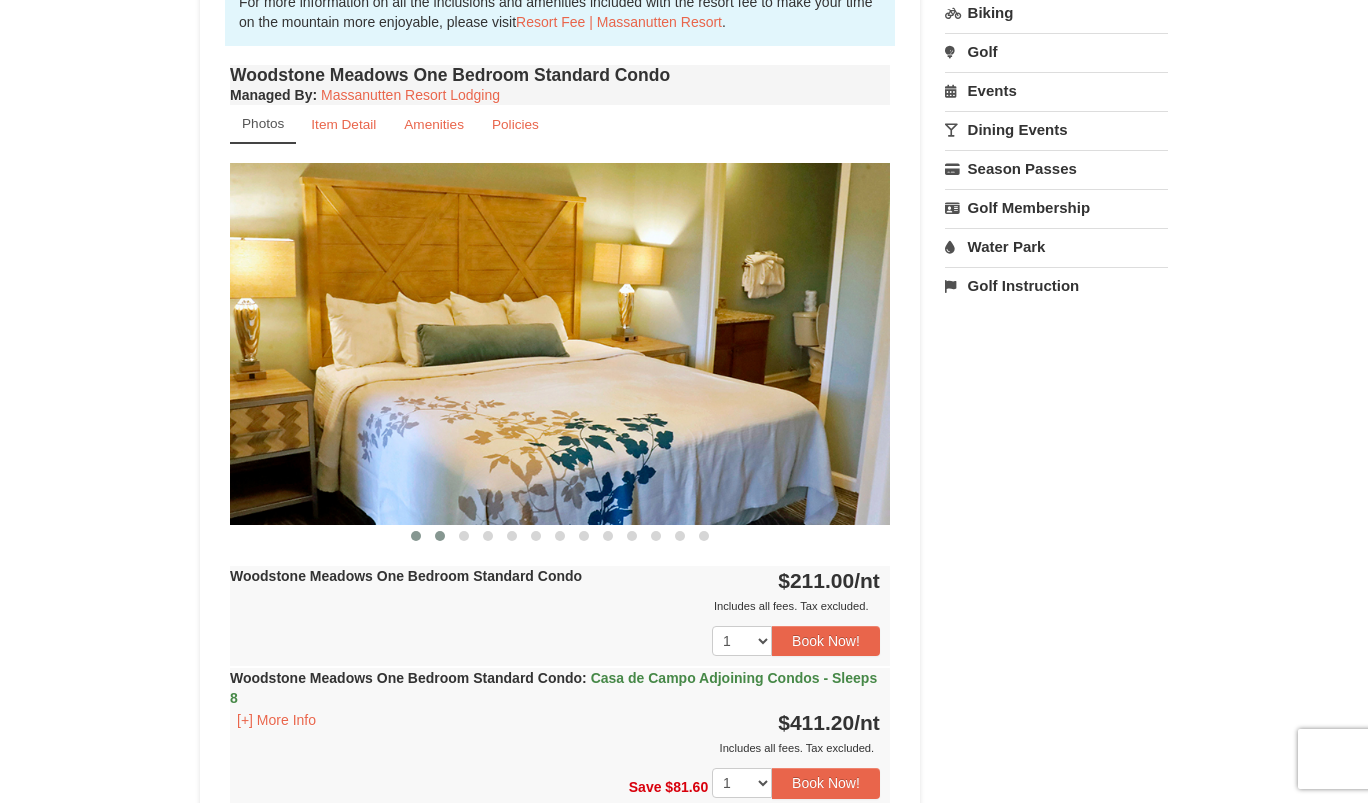 click at bounding box center (440, 536) 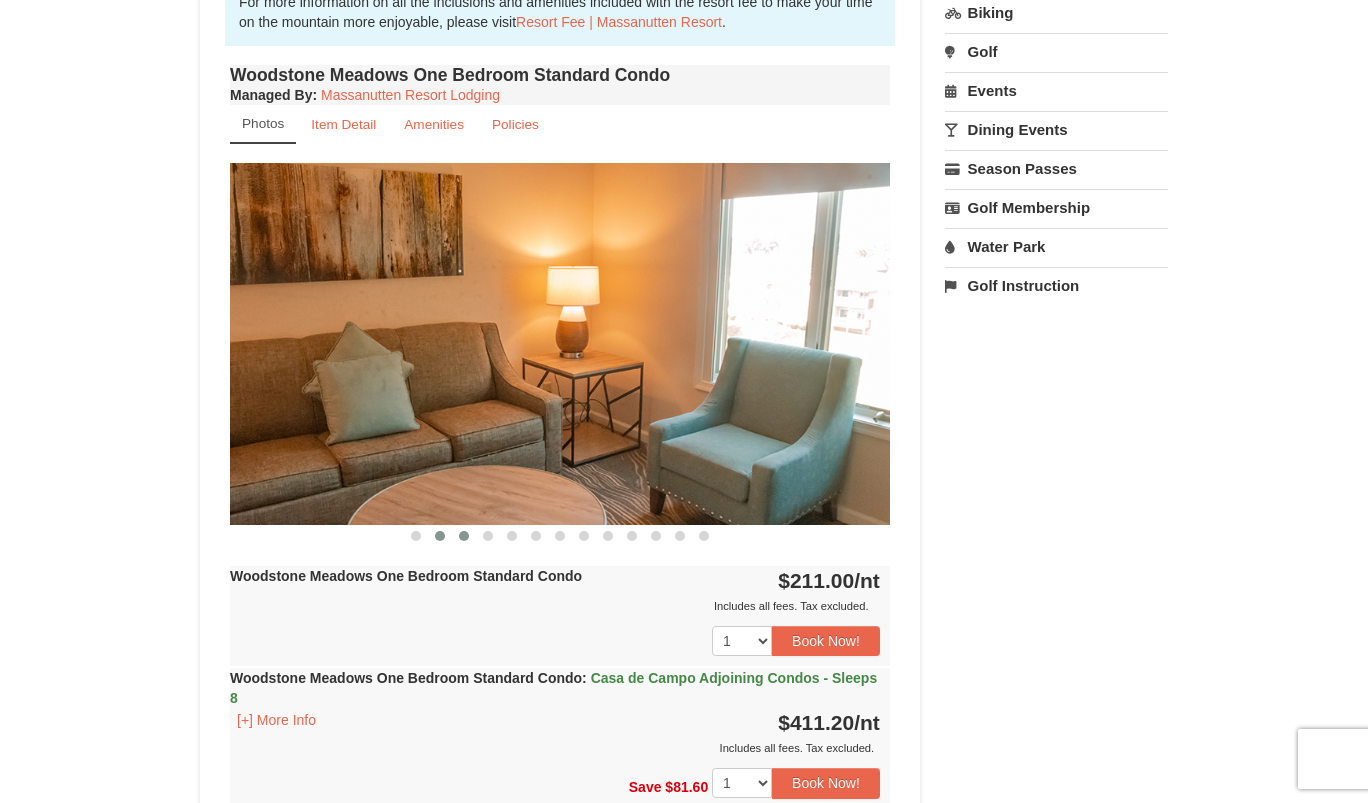 click at bounding box center [464, 536] 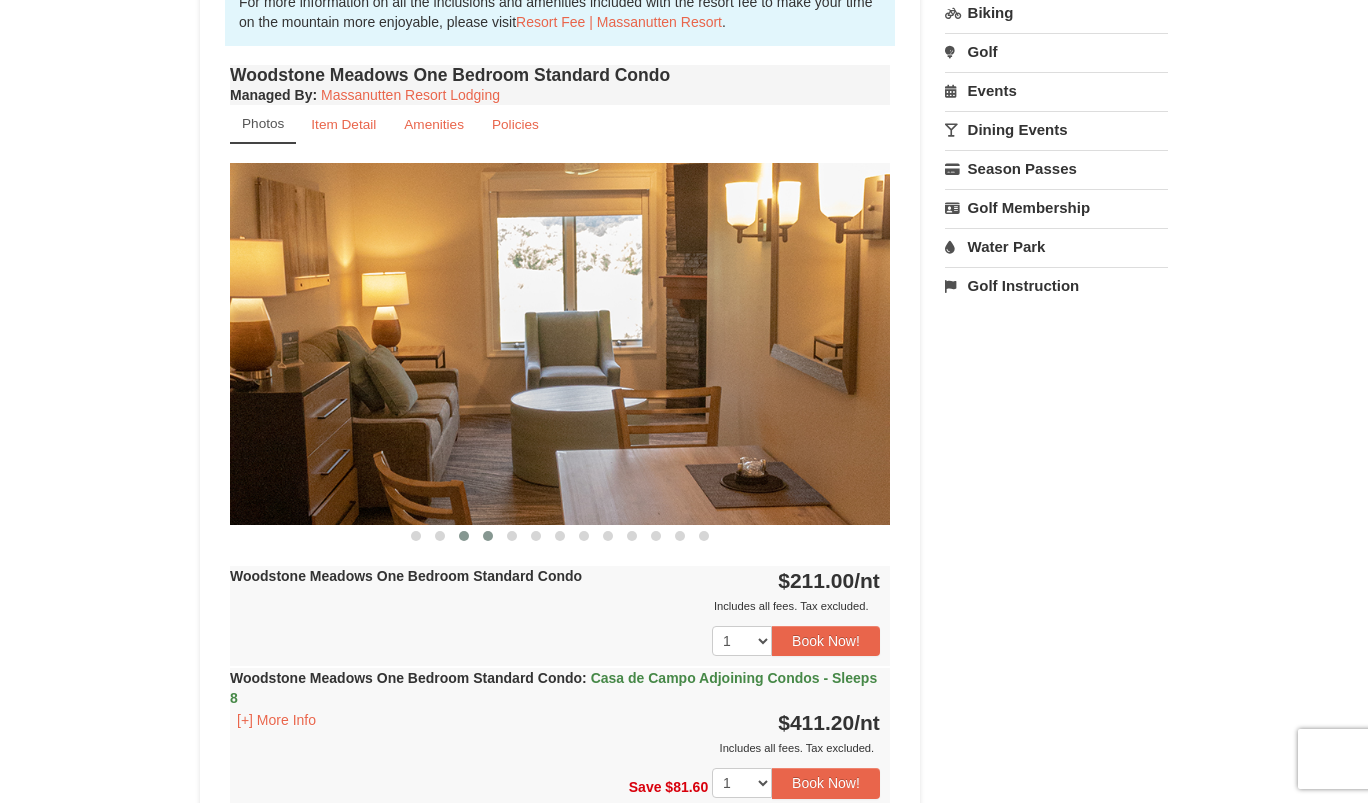 click at bounding box center [488, 536] 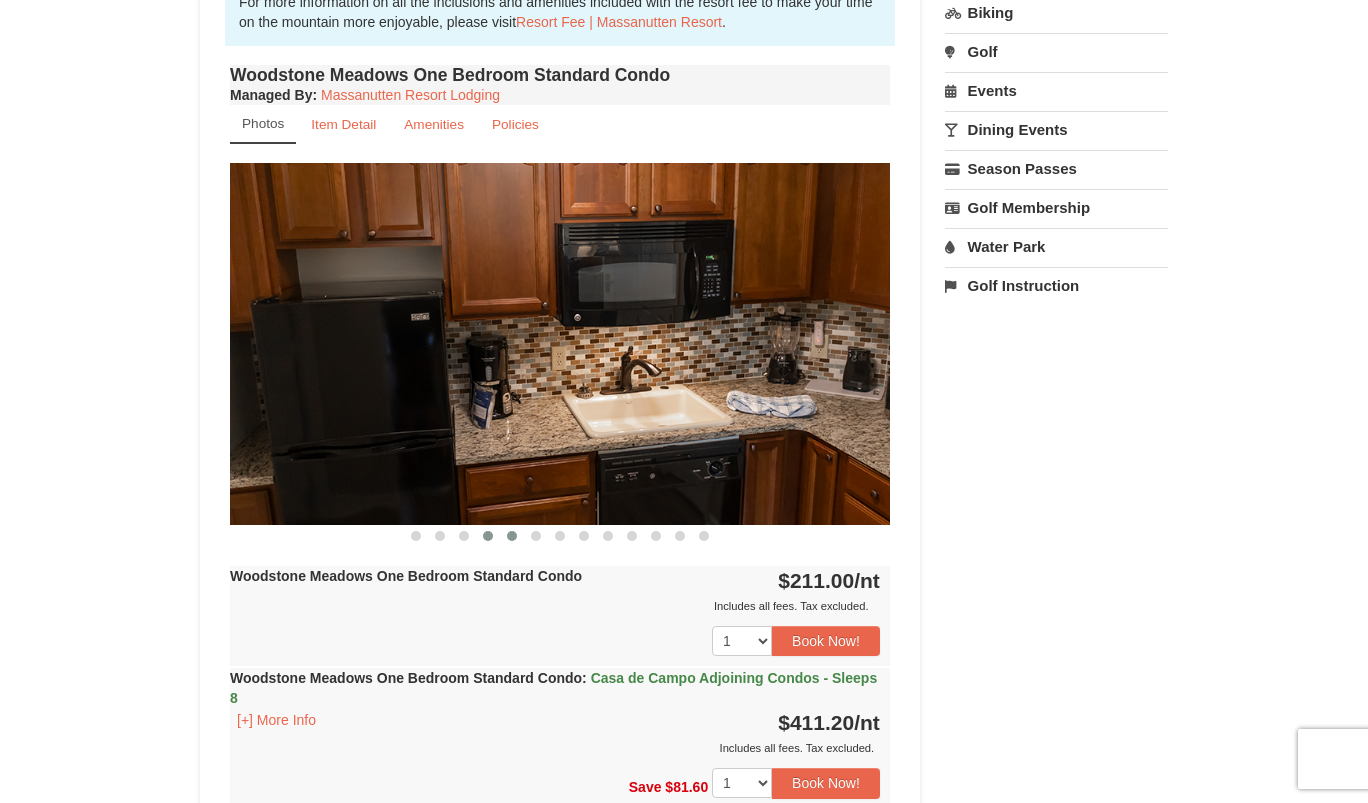 click at bounding box center (512, 536) 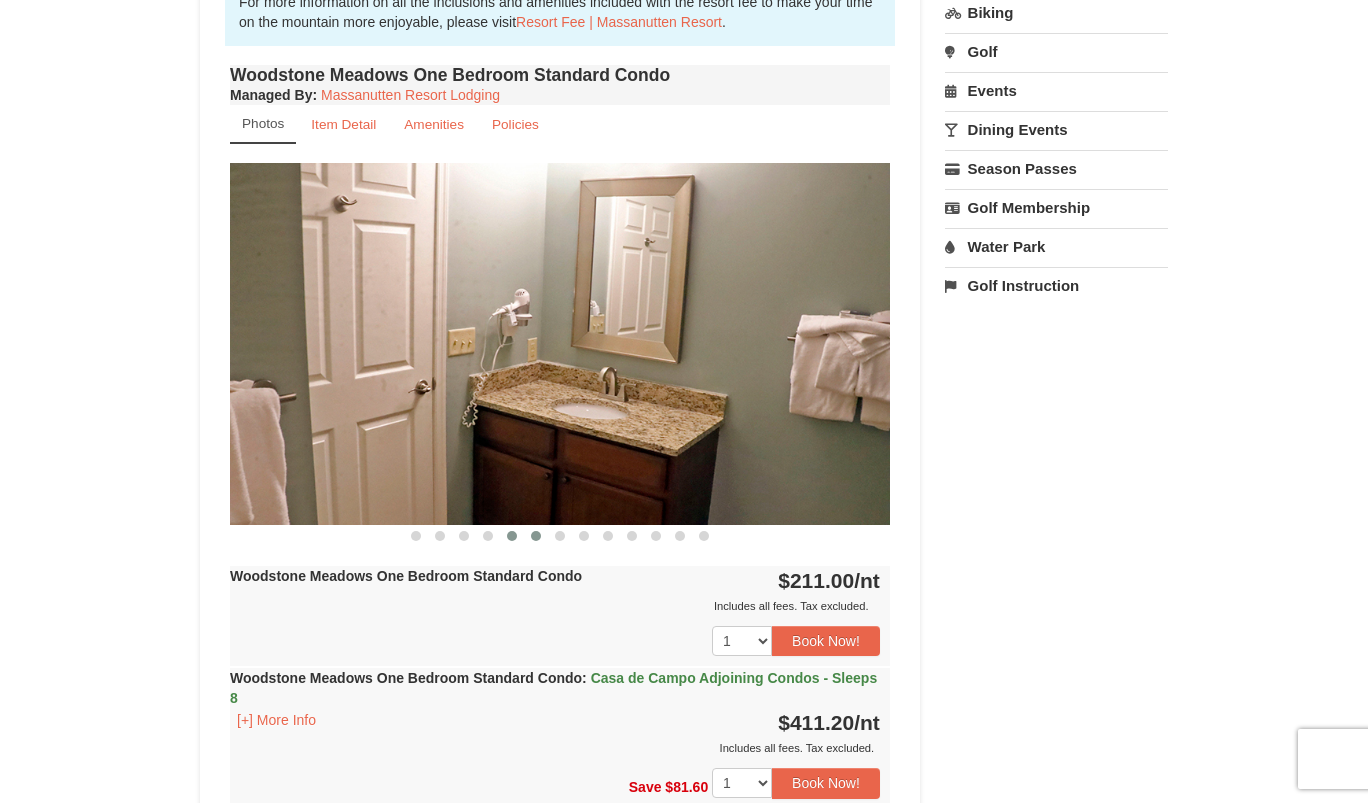 click at bounding box center (536, 536) 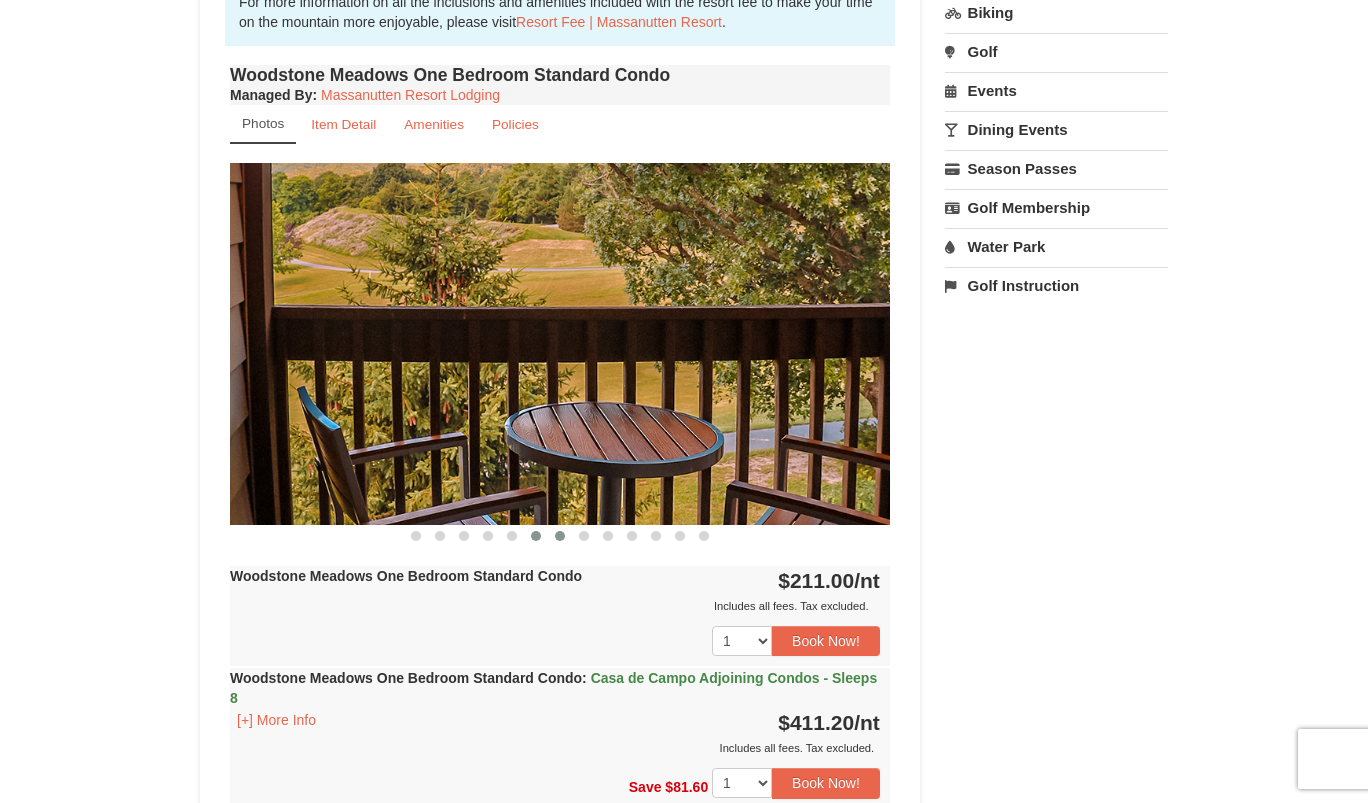 click at bounding box center [560, 536] 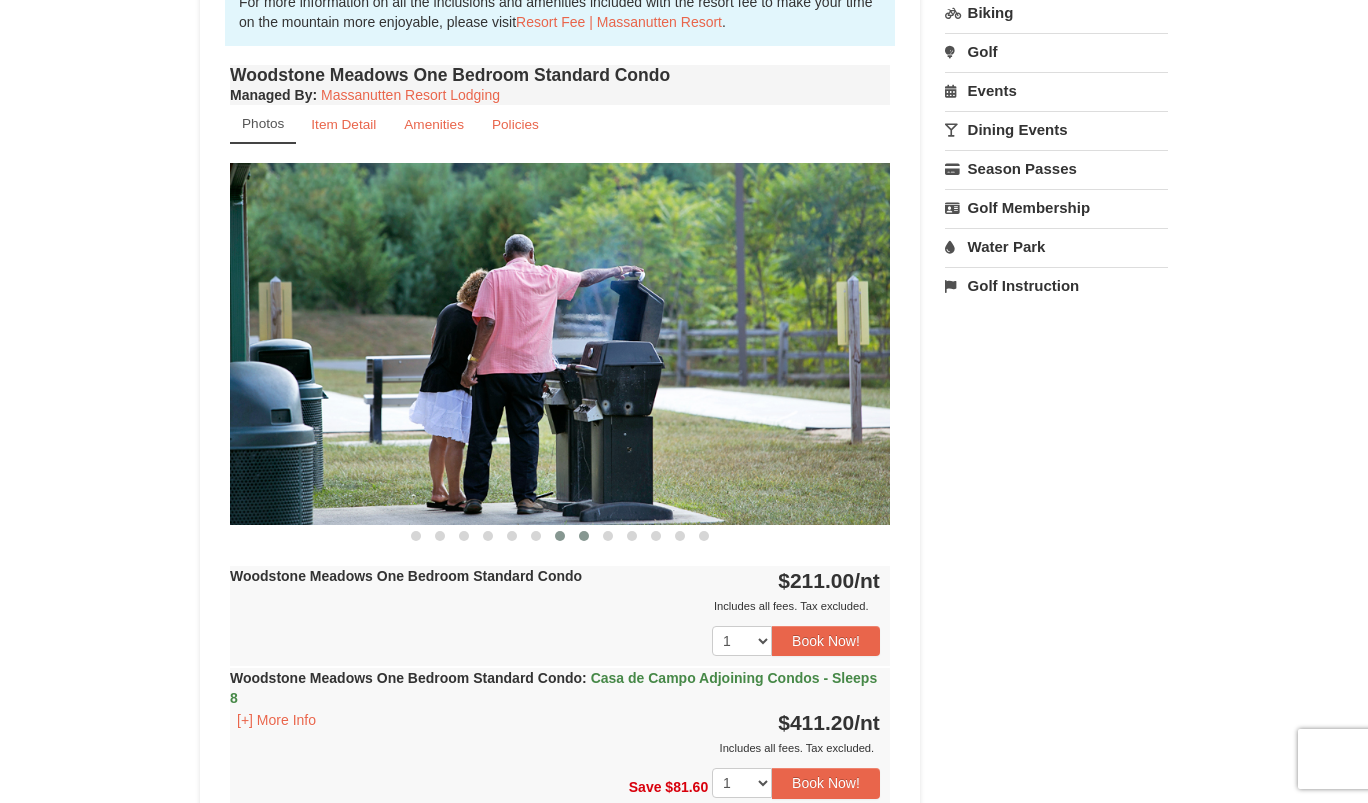 click at bounding box center [584, 536] 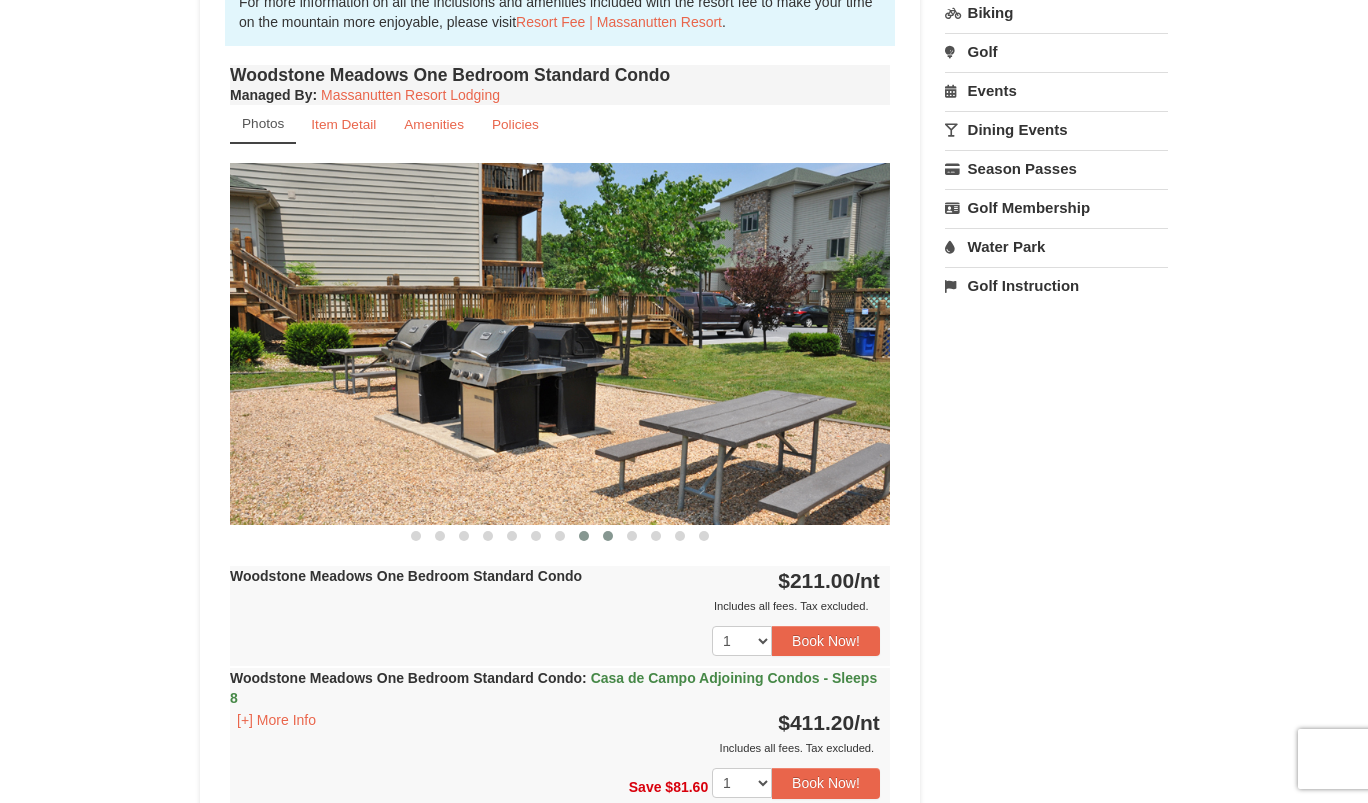 click at bounding box center [608, 536] 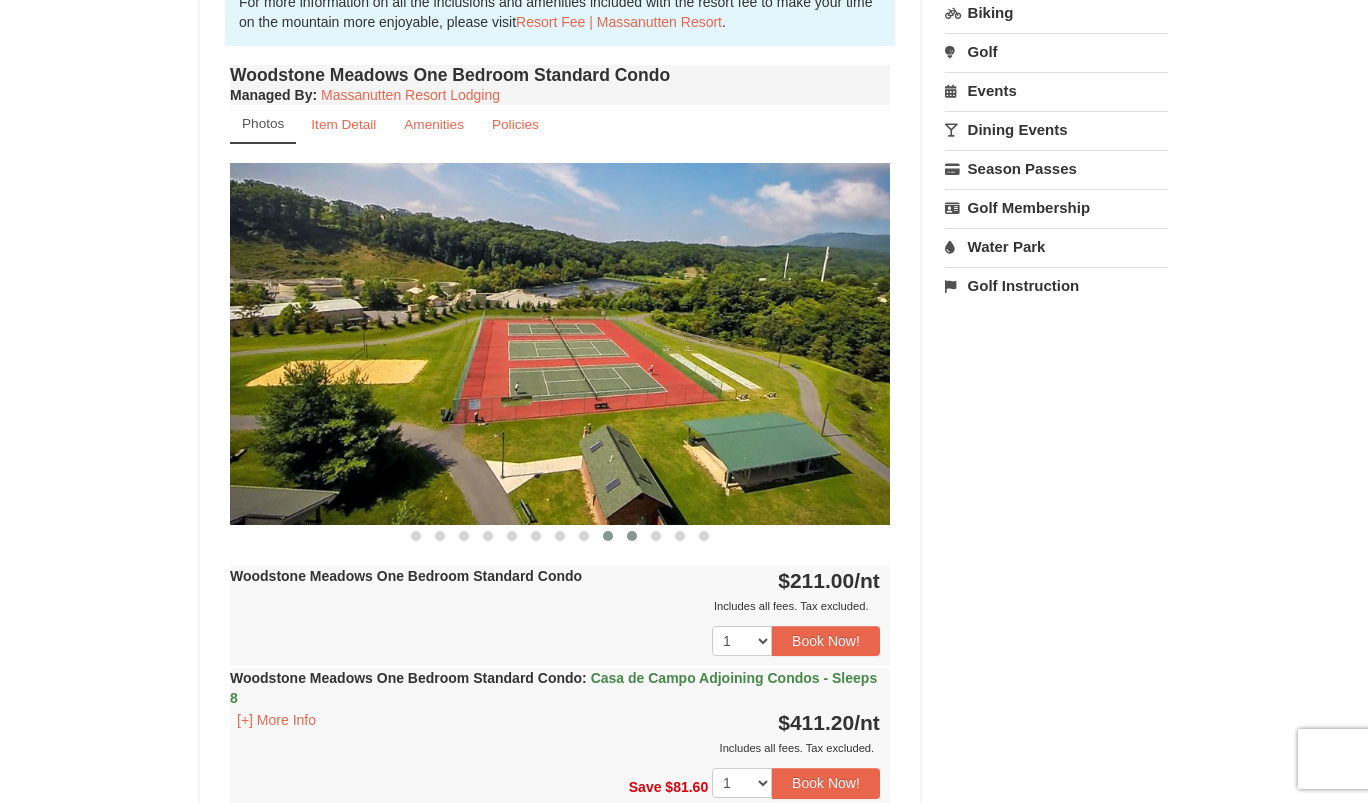 click at bounding box center [632, 536] 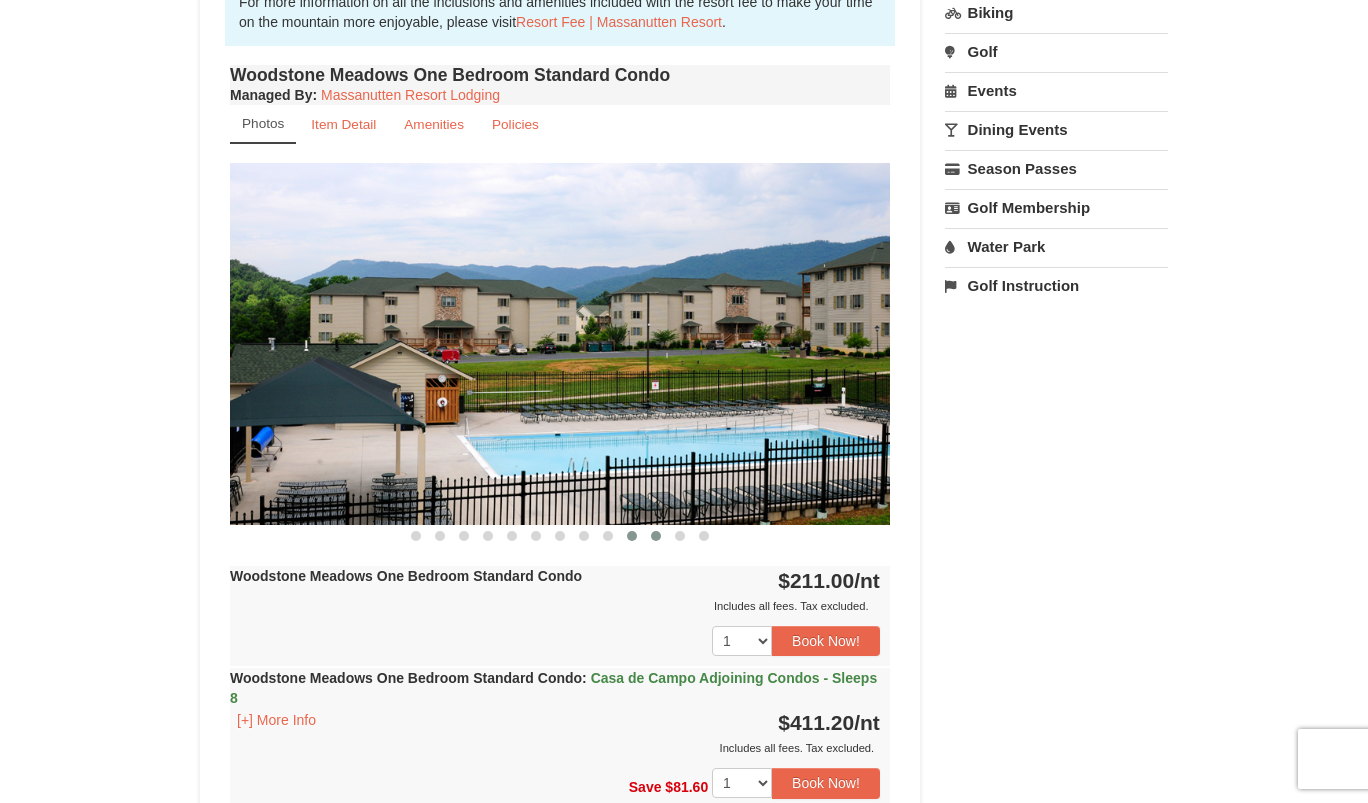 click at bounding box center [656, 536] 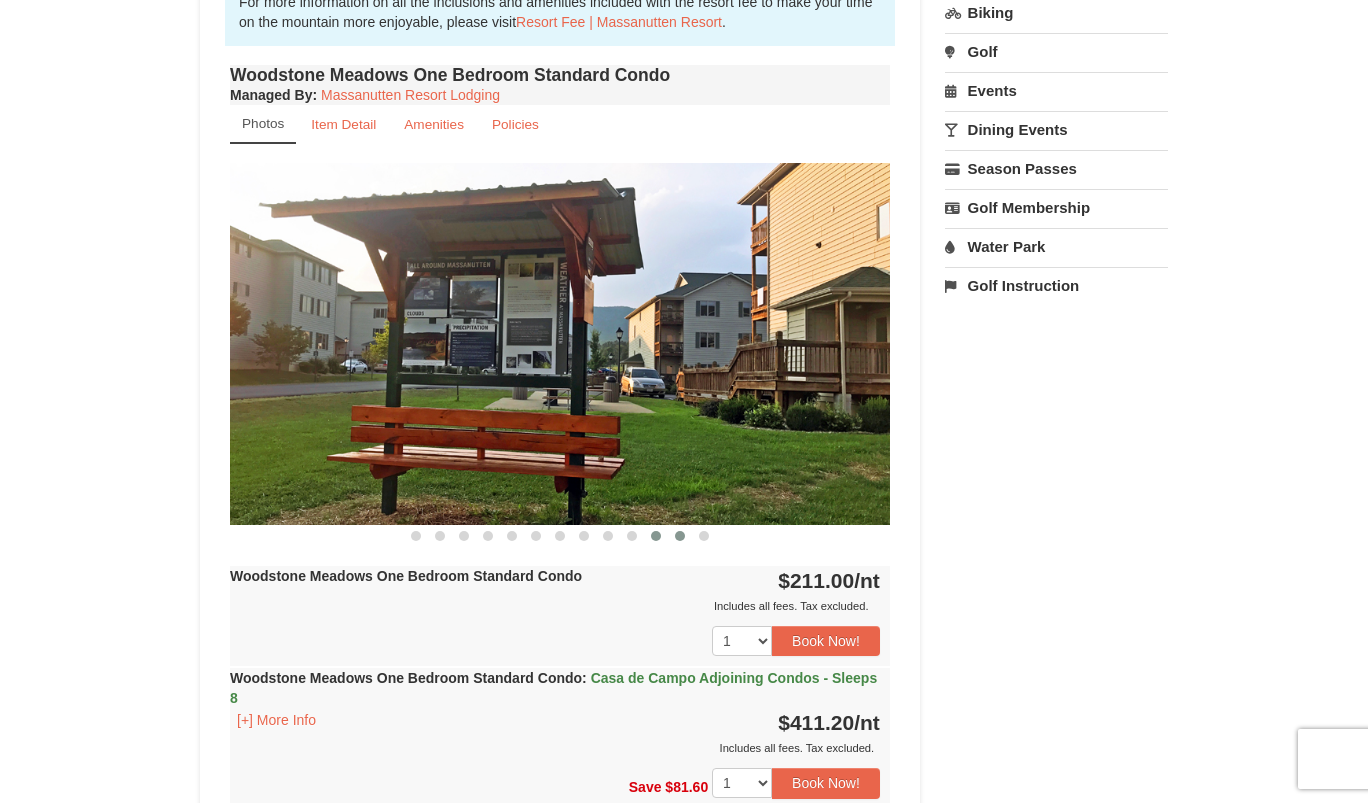 click at bounding box center (680, 536) 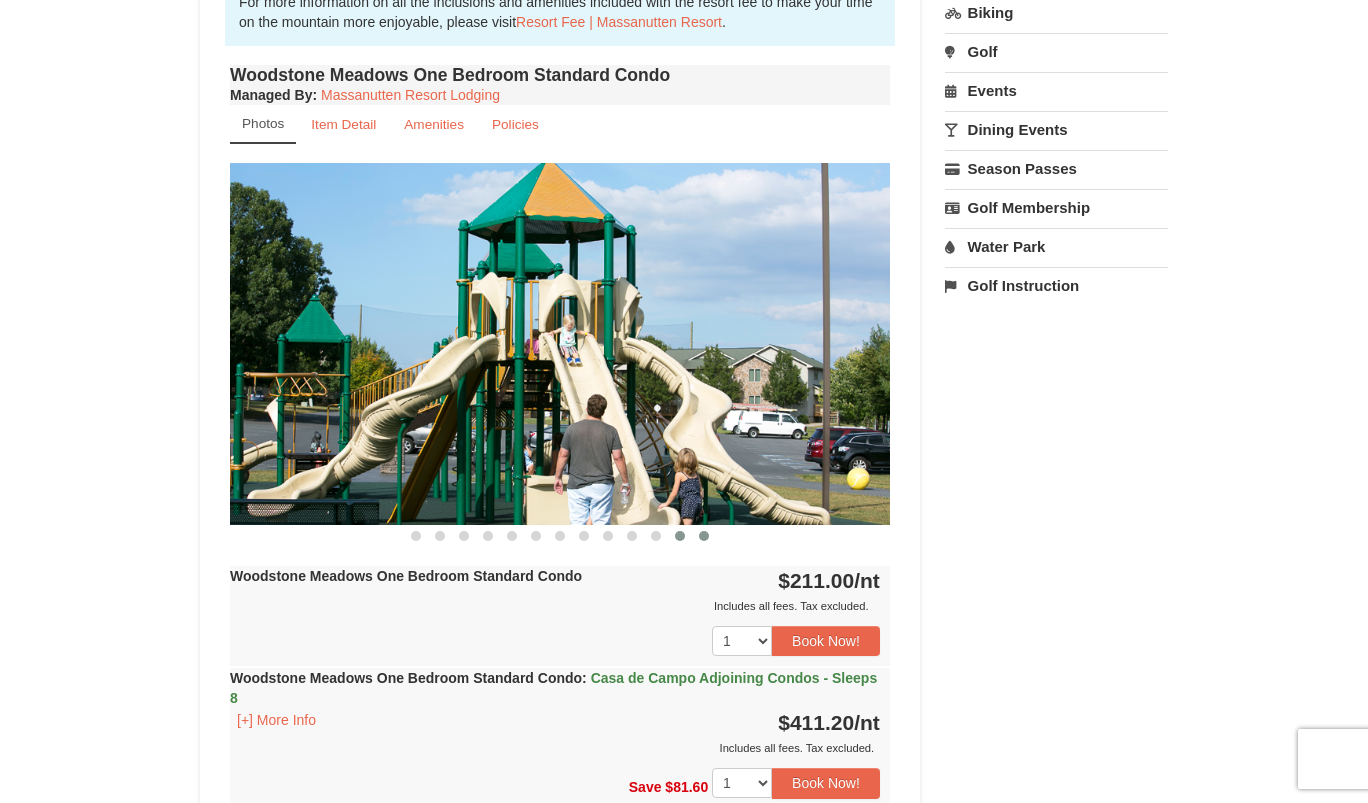 click at bounding box center [704, 536] 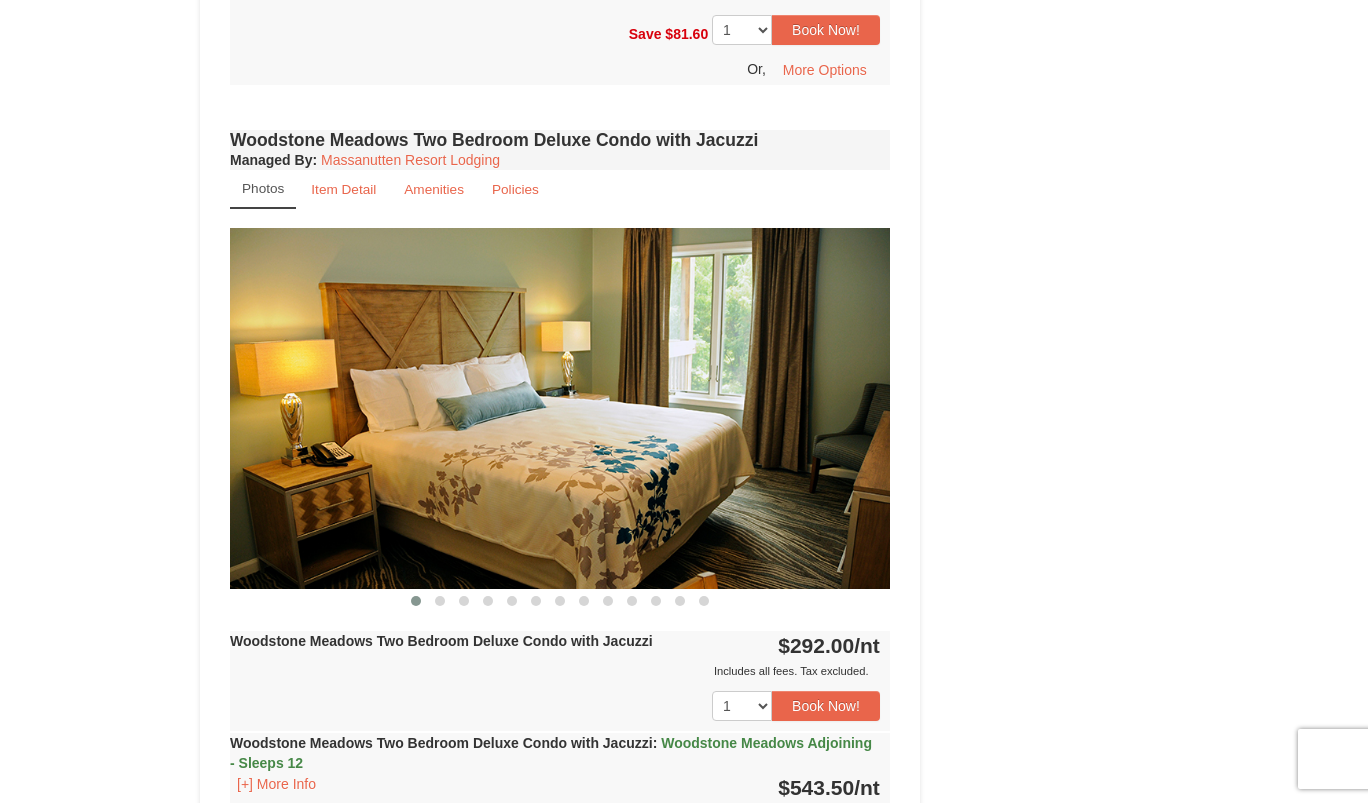 scroll, scrollTop: 2232, scrollLeft: 0, axis: vertical 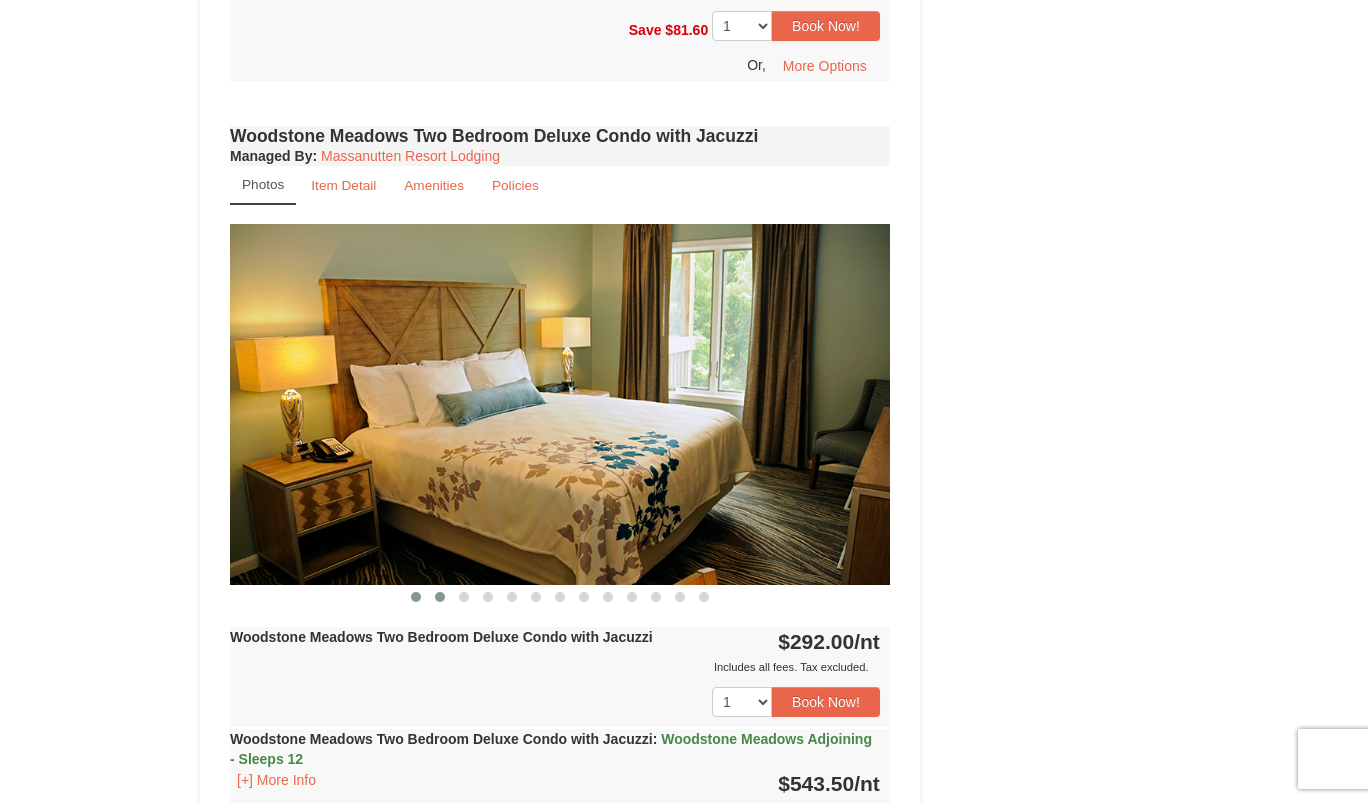 click at bounding box center [440, 597] 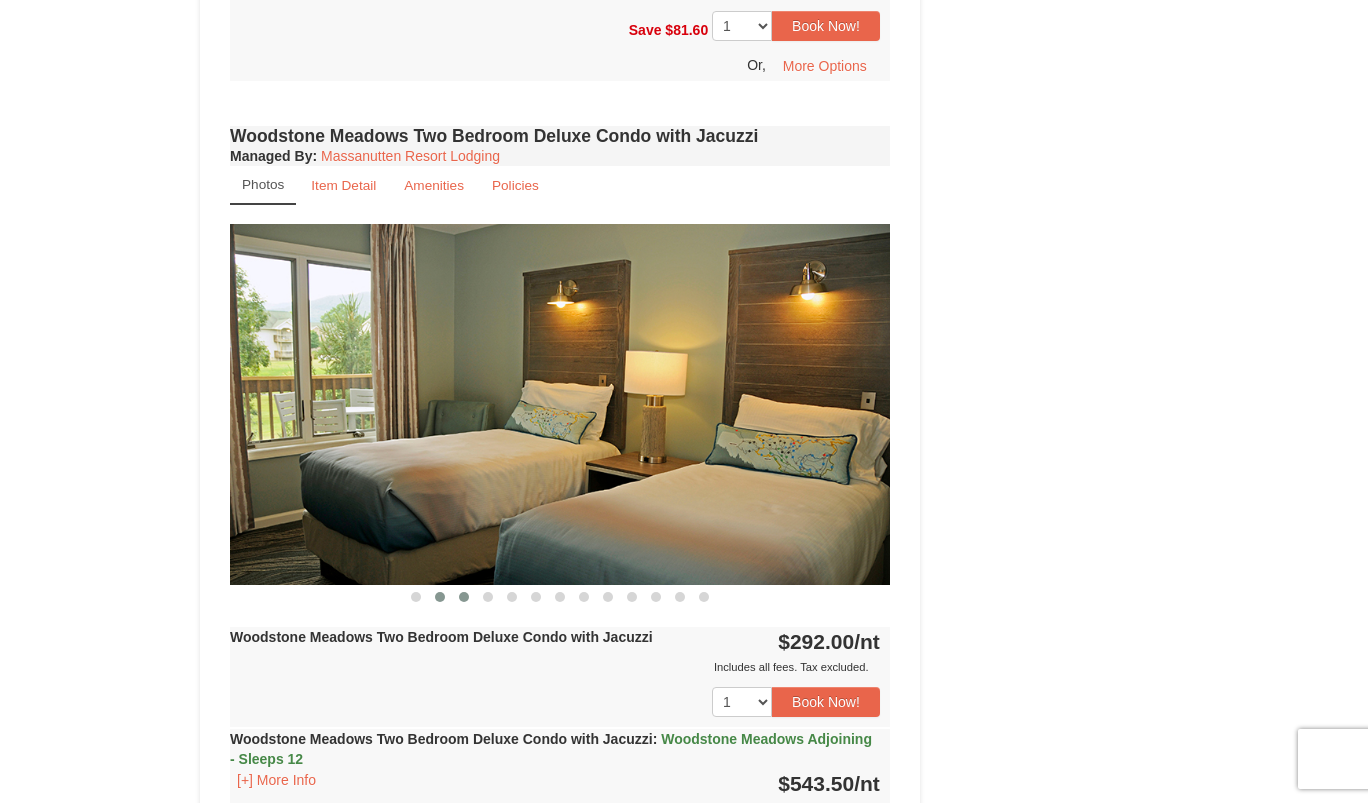 click at bounding box center (464, 597) 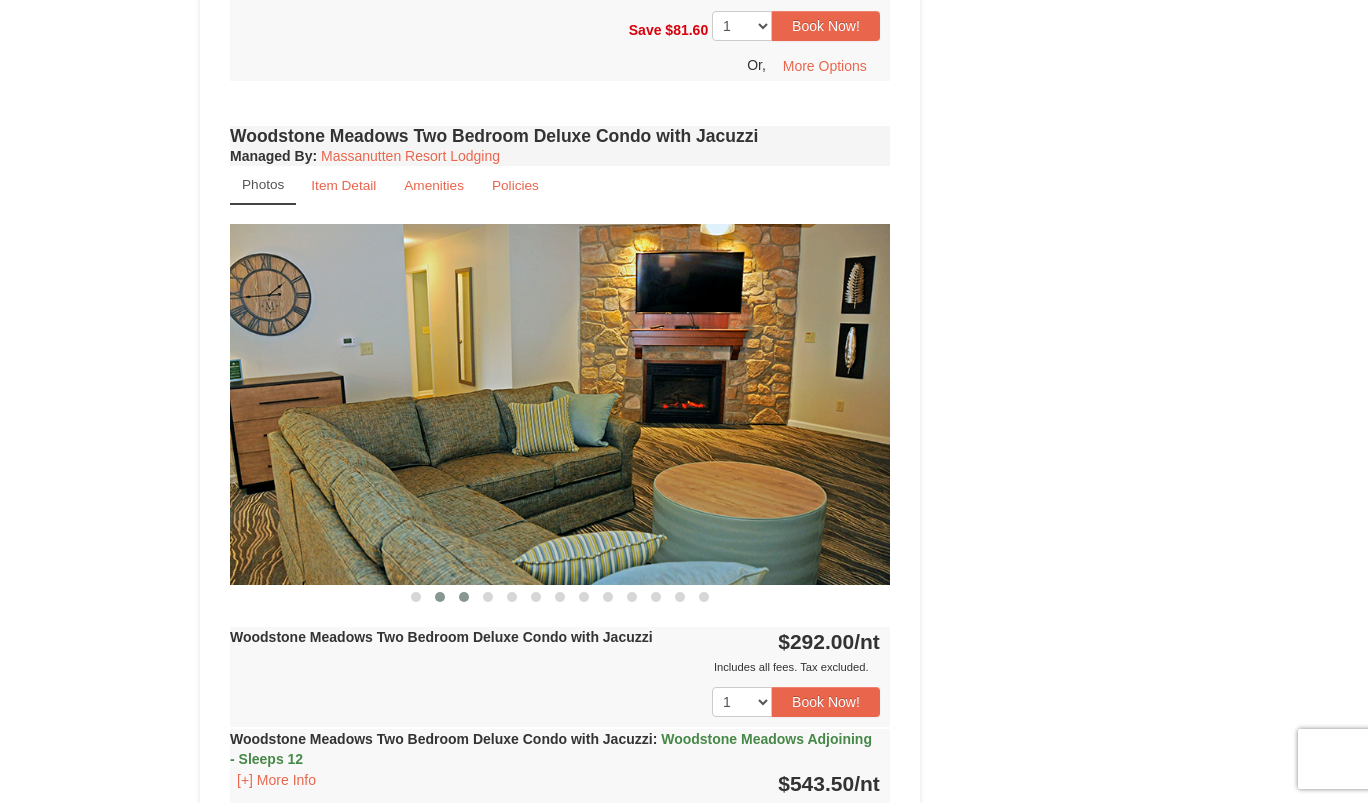 click at bounding box center (440, 597) 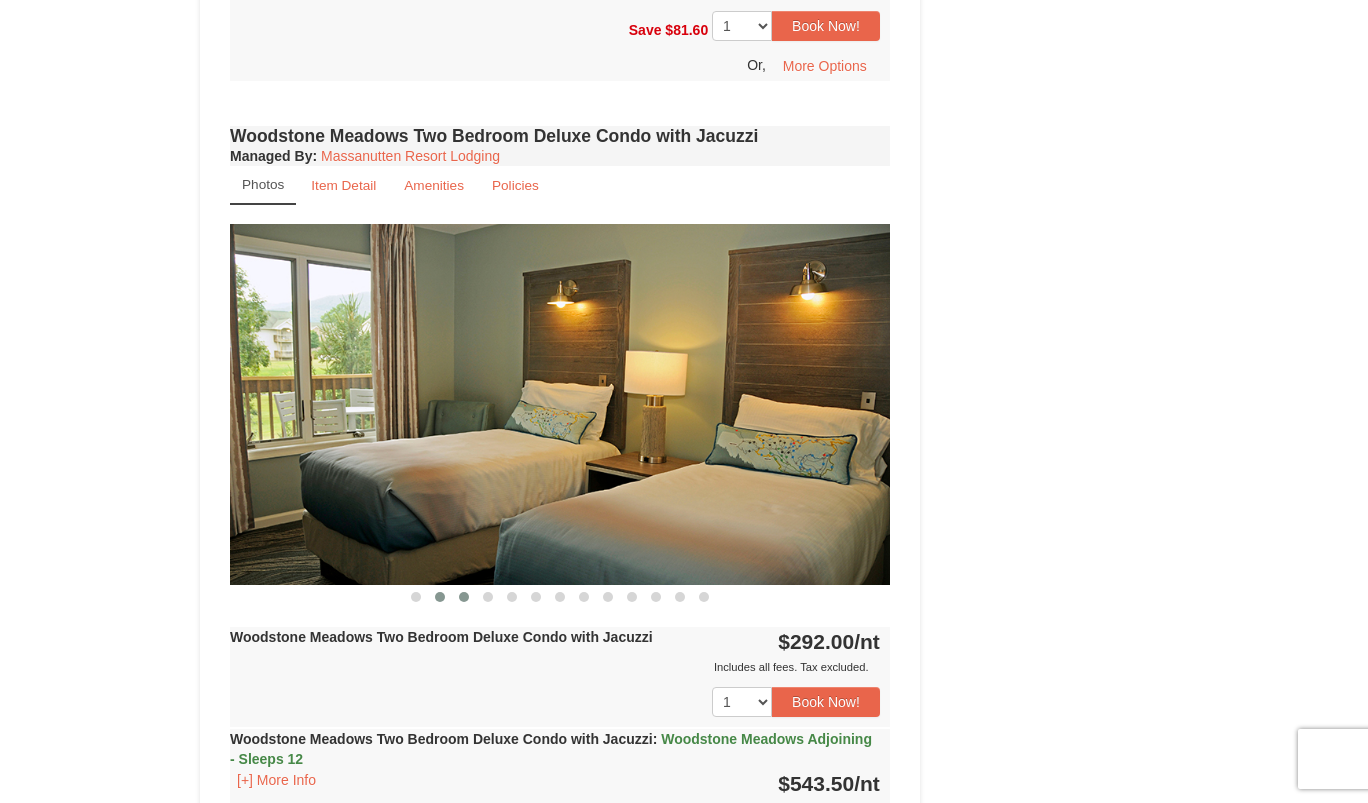click at bounding box center (464, 597) 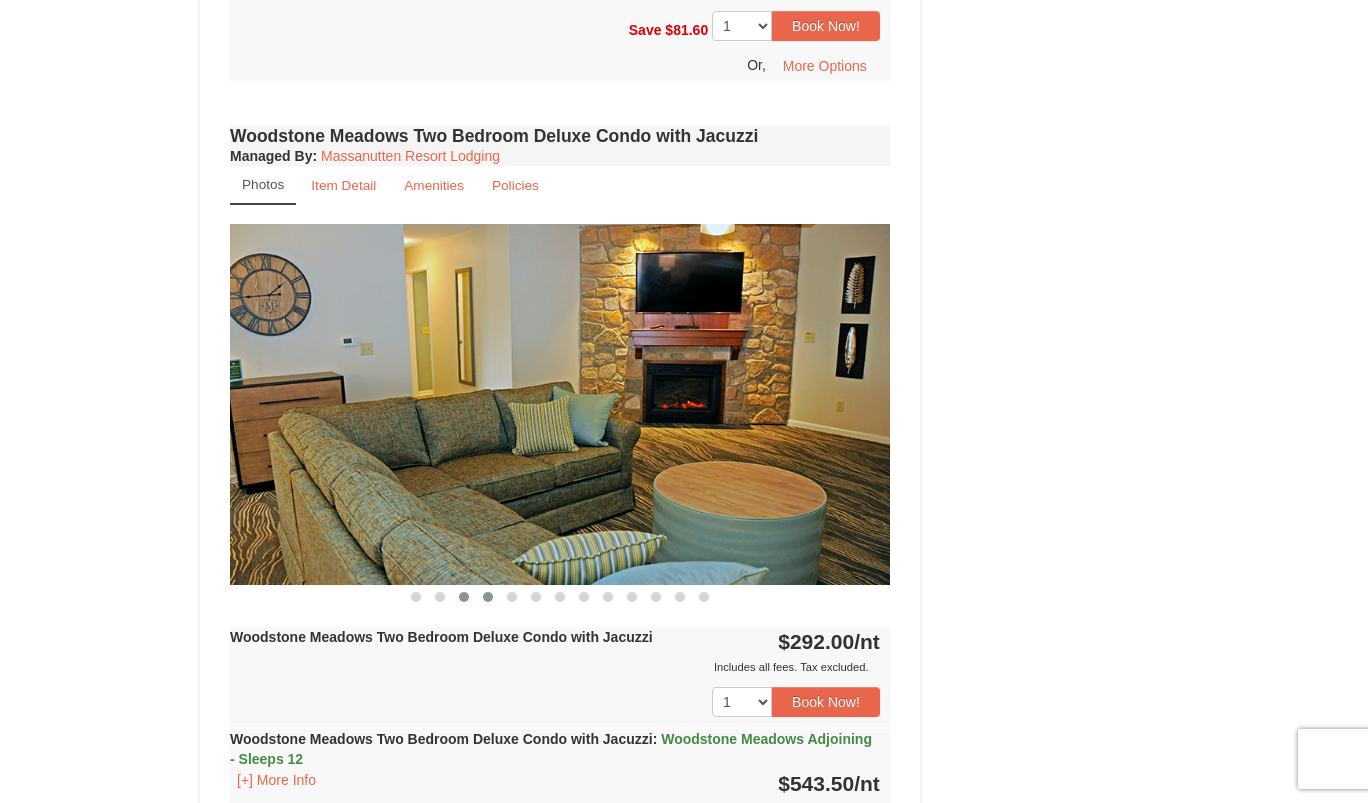 click at bounding box center (488, 597) 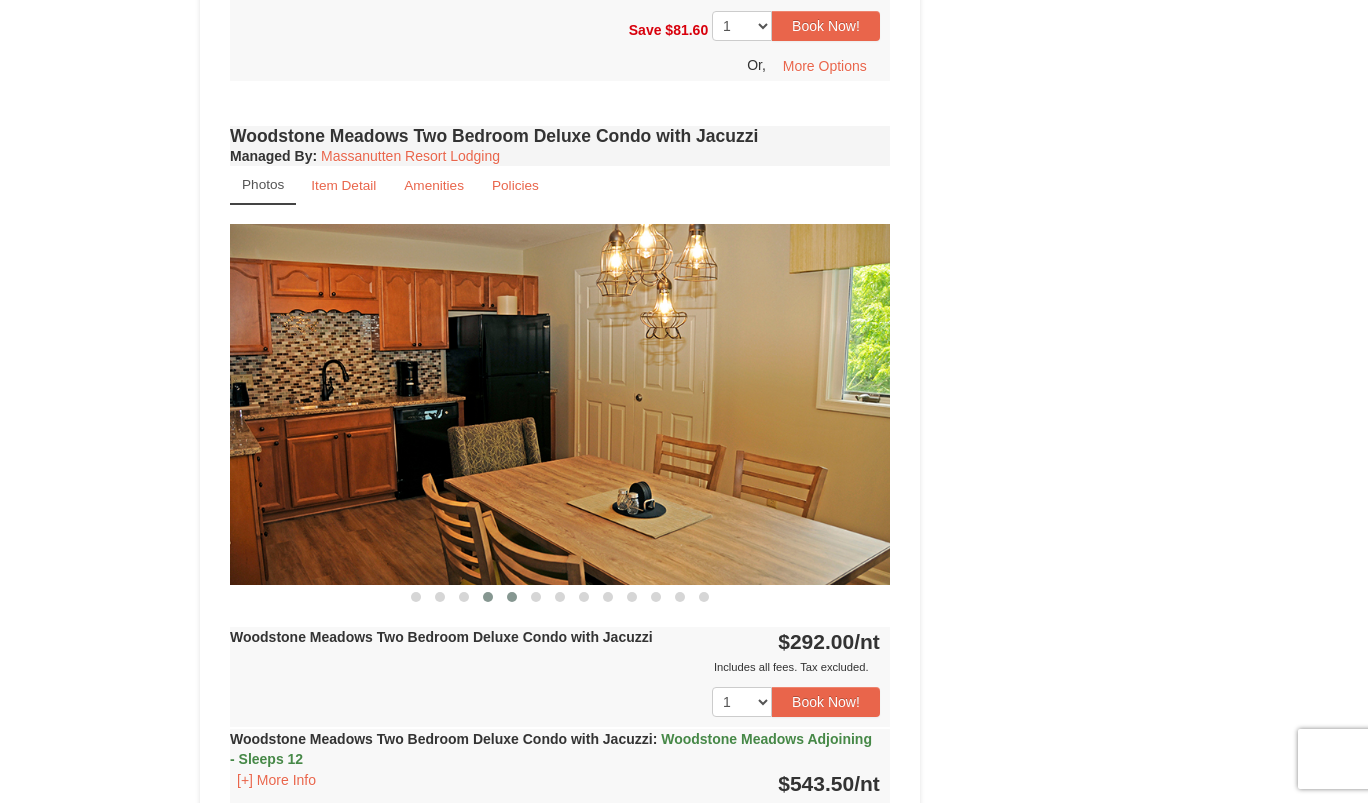 click at bounding box center (512, 597) 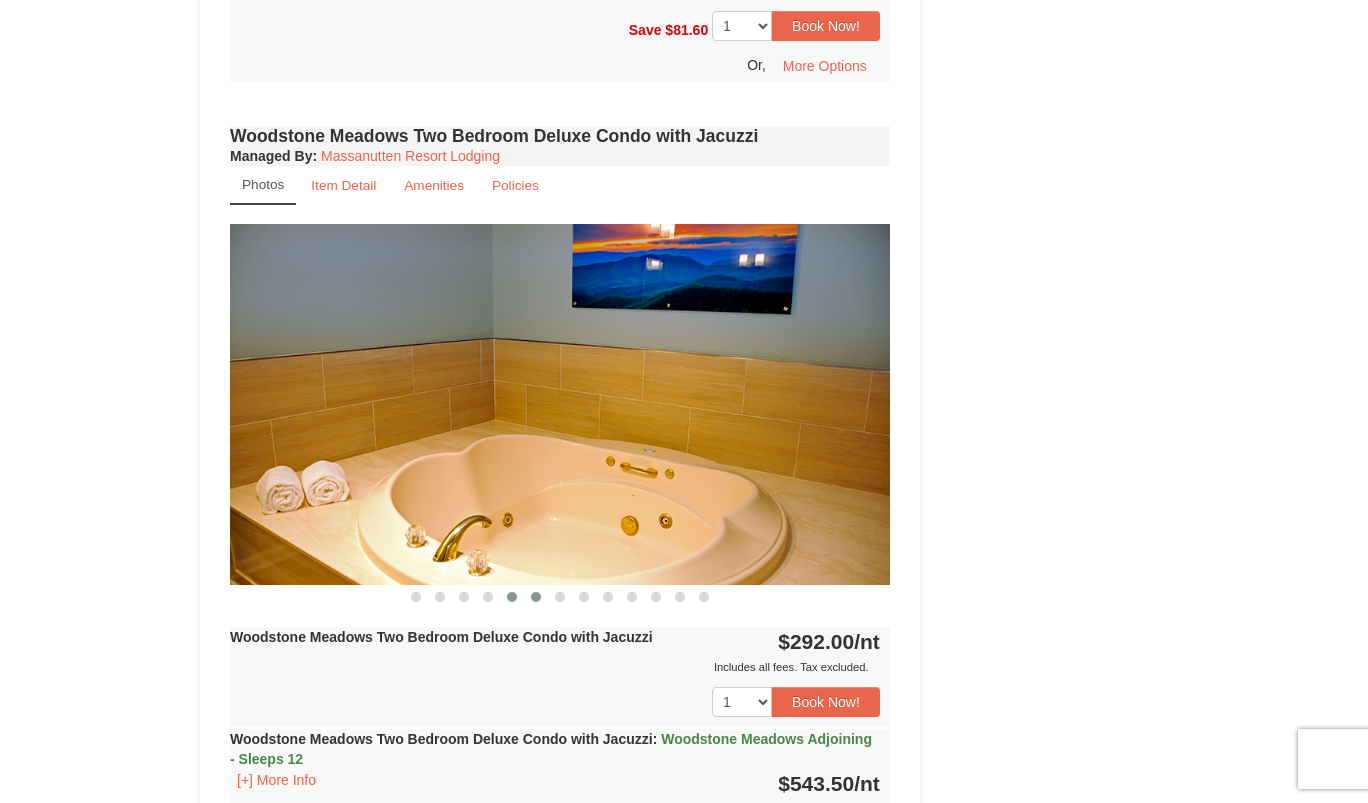 click at bounding box center (536, 597) 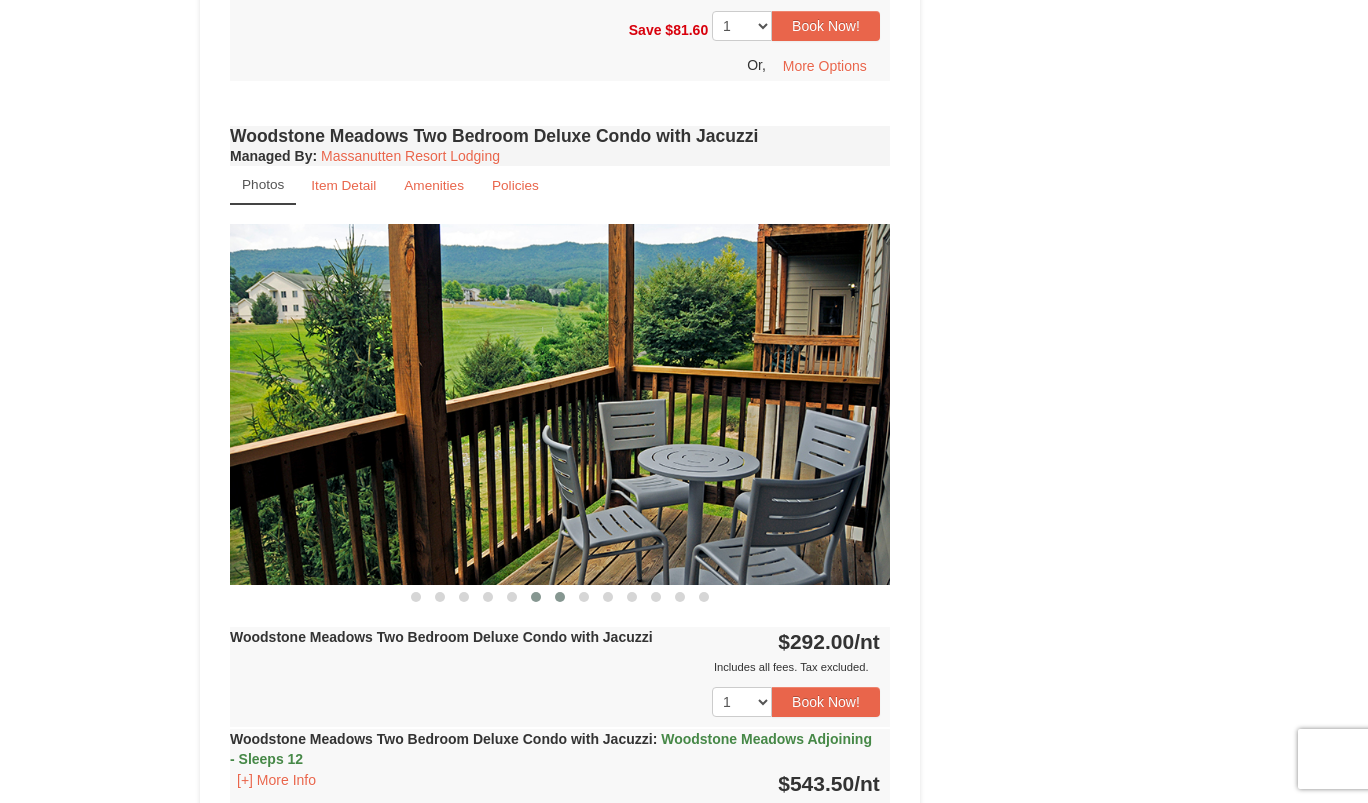 click at bounding box center [560, 597] 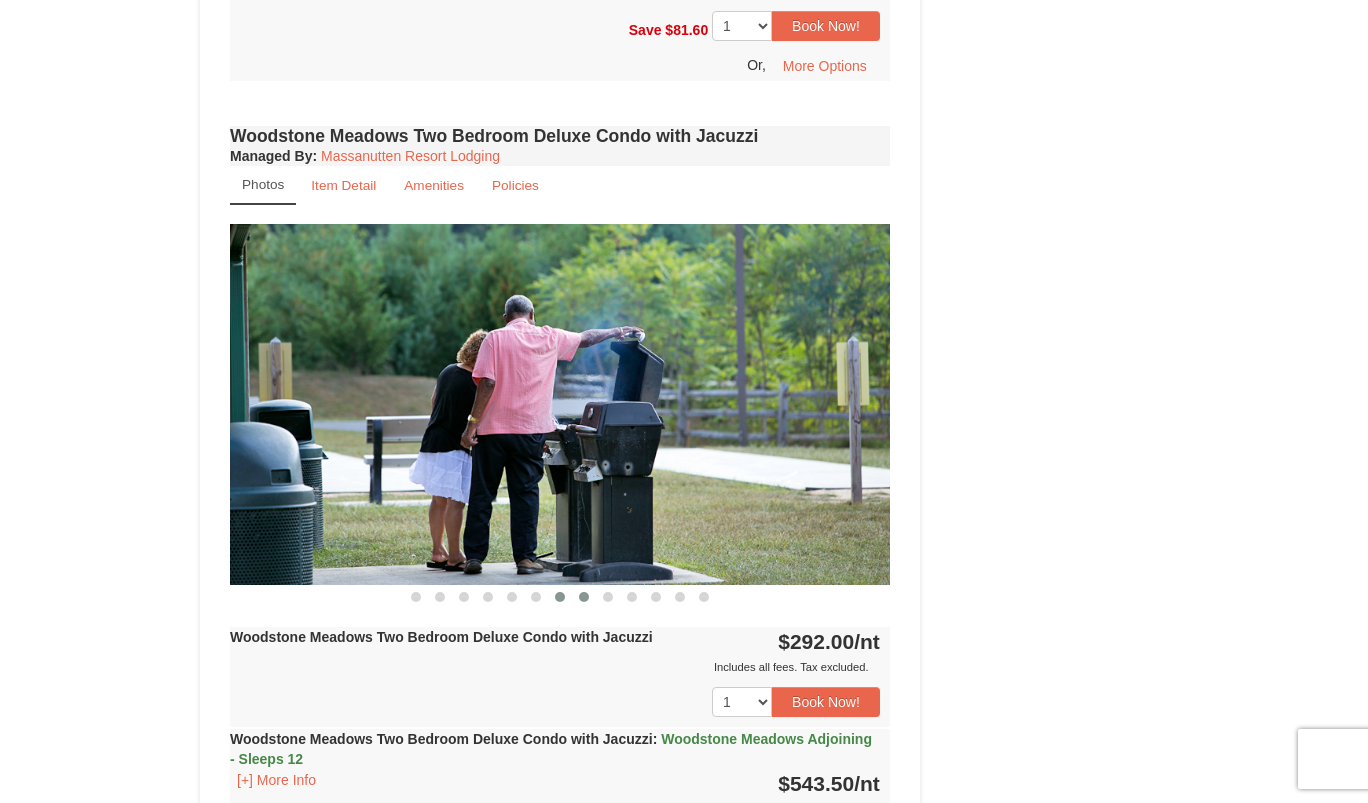 click at bounding box center (584, 597) 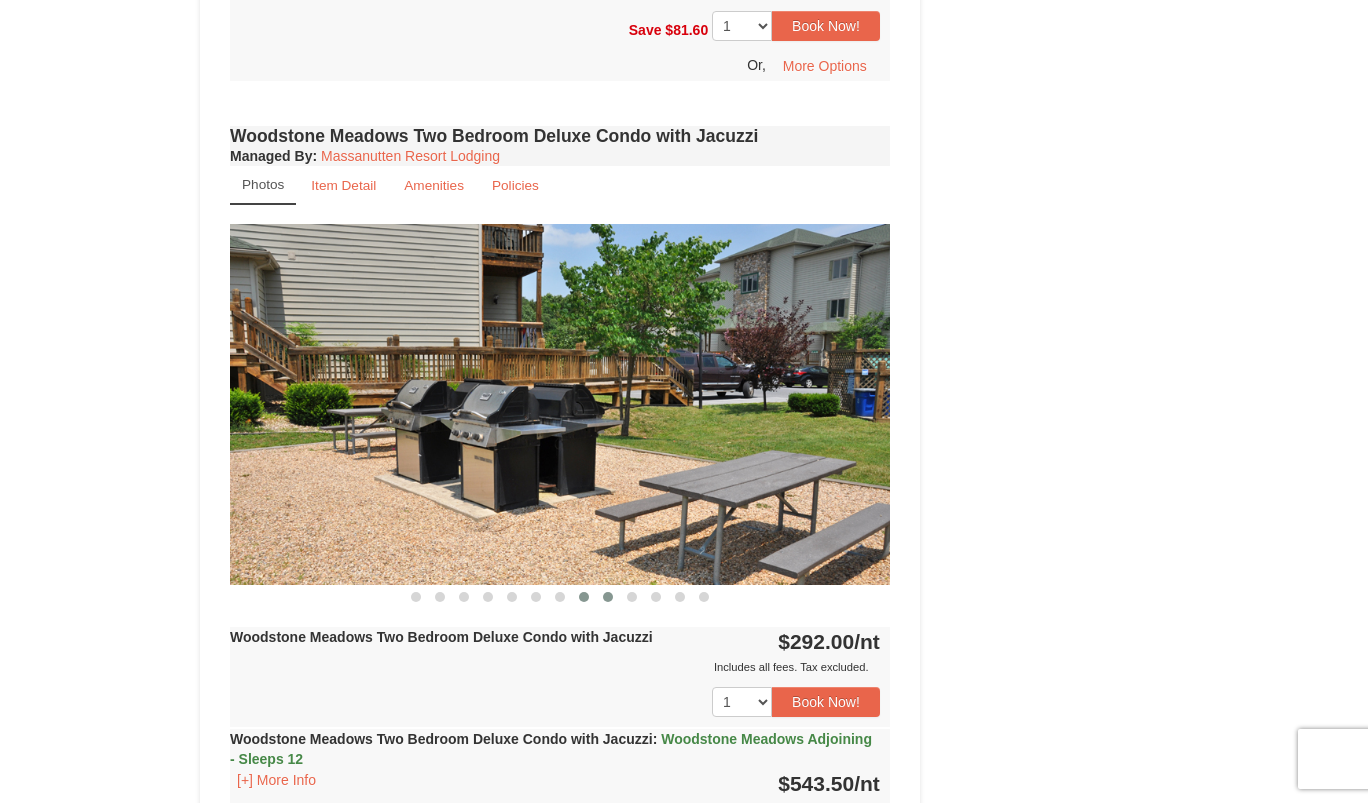 click at bounding box center (608, 597) 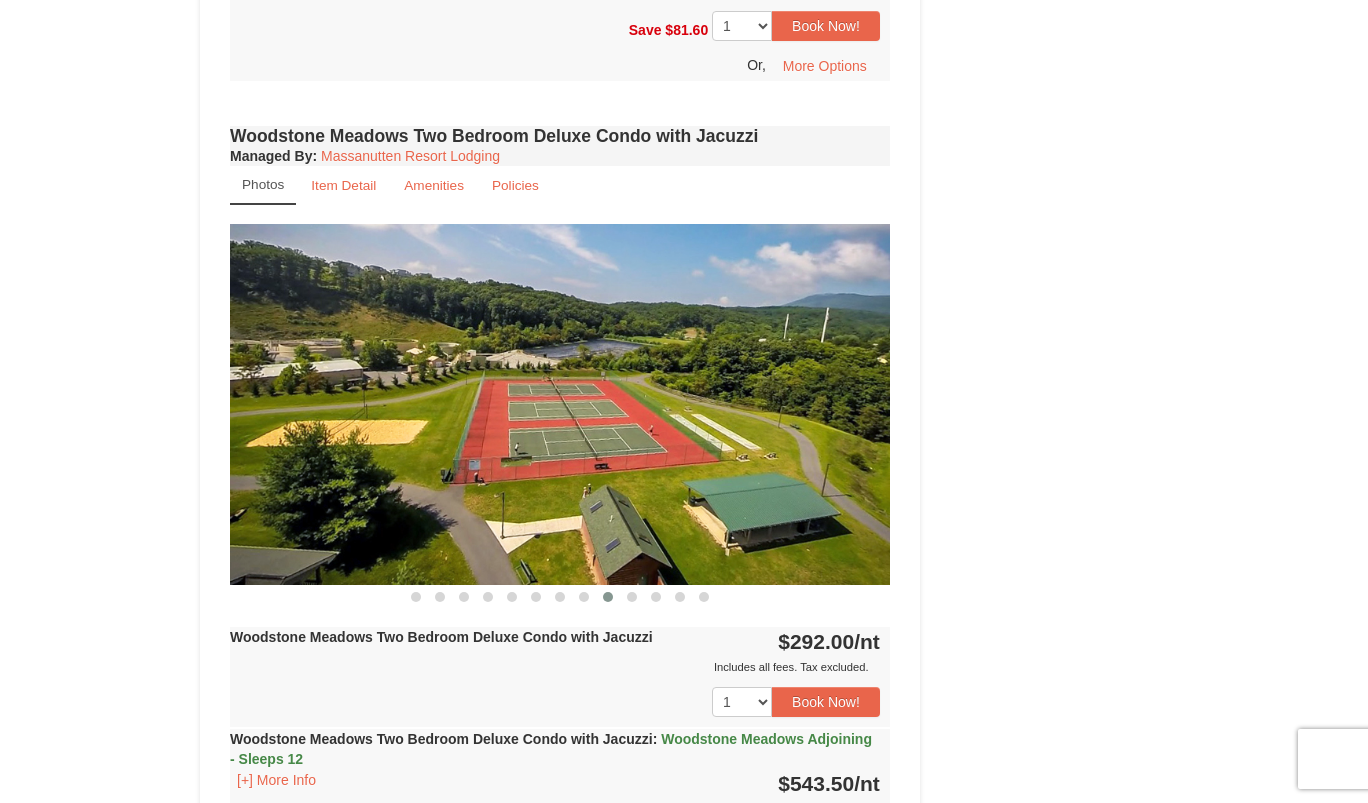 click at bounding box center [608, 597] 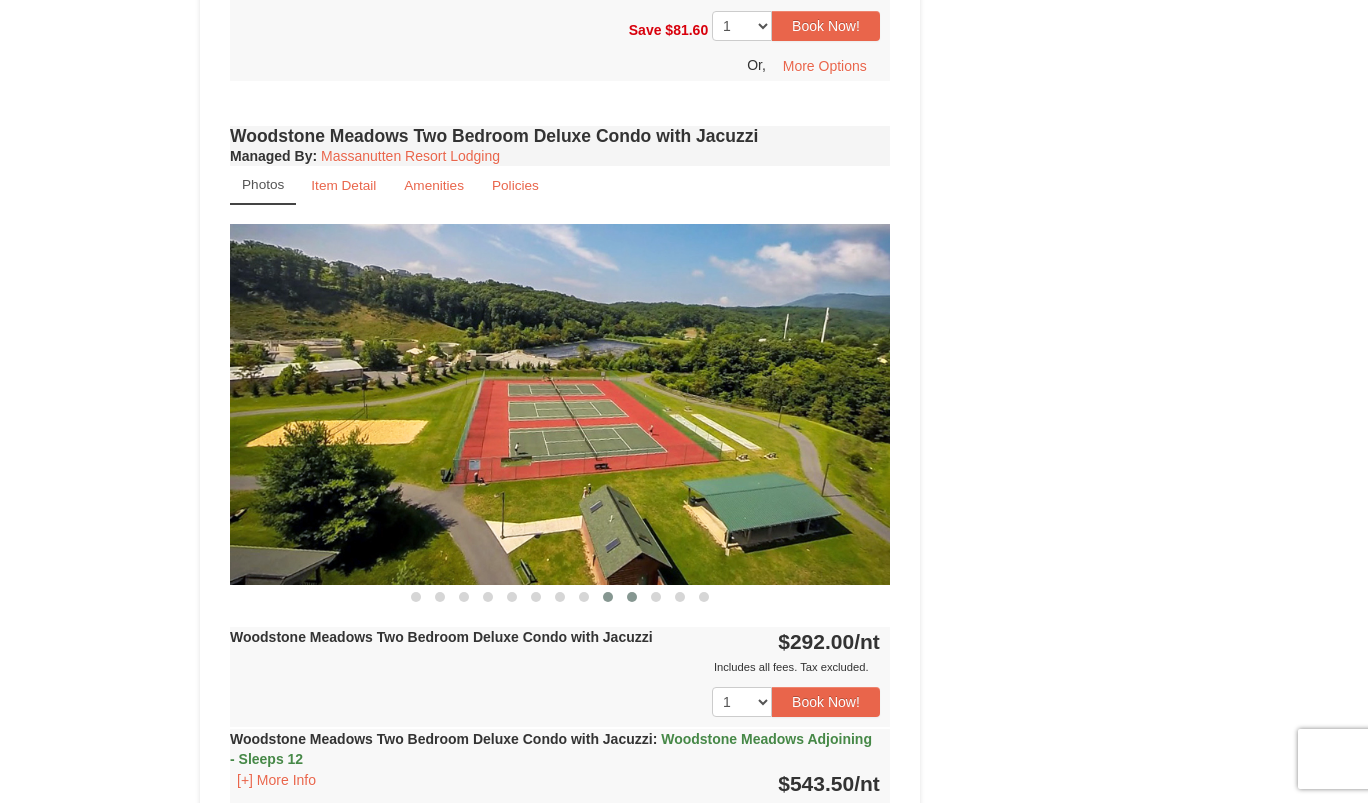 click at bounding box center (632, 597) 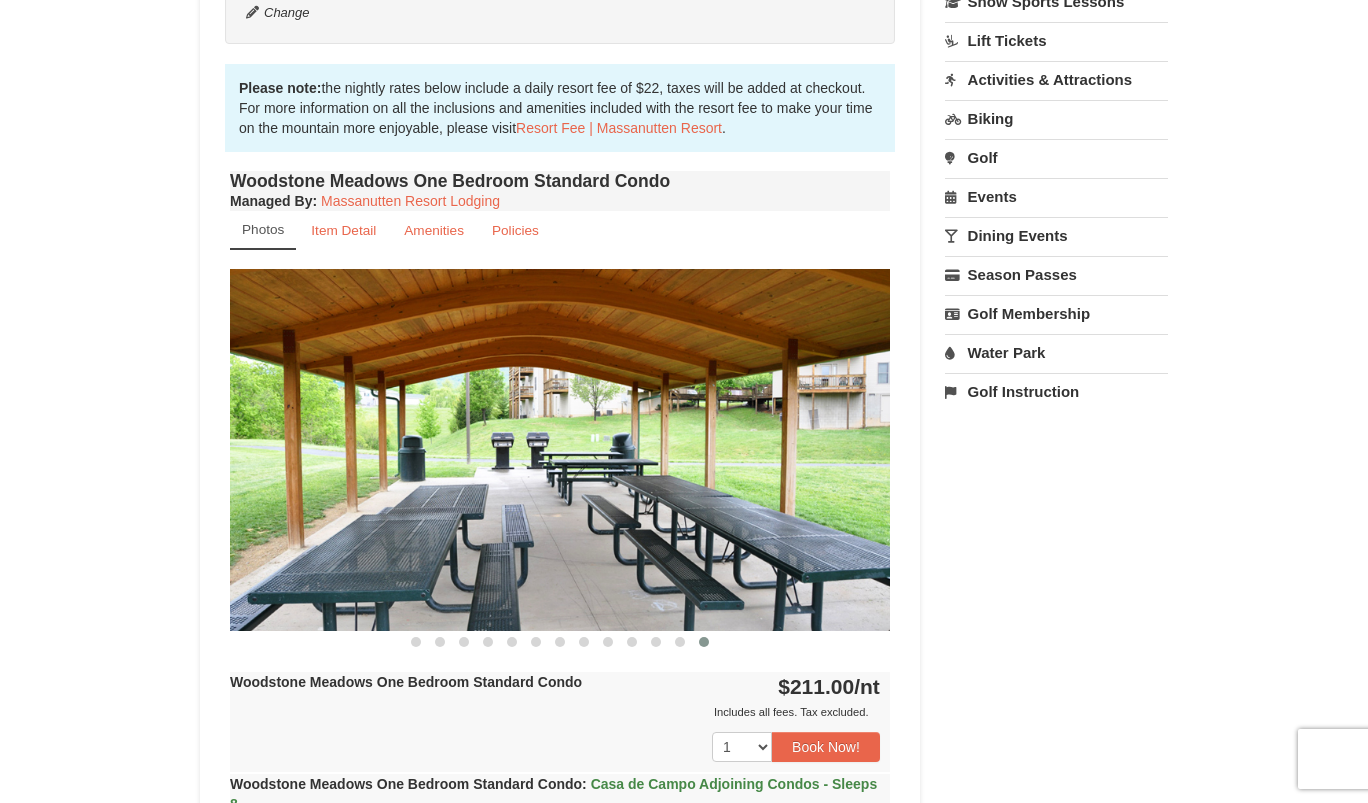 scroll, scrollTop: 0, scrollLeft: 0, axis: both 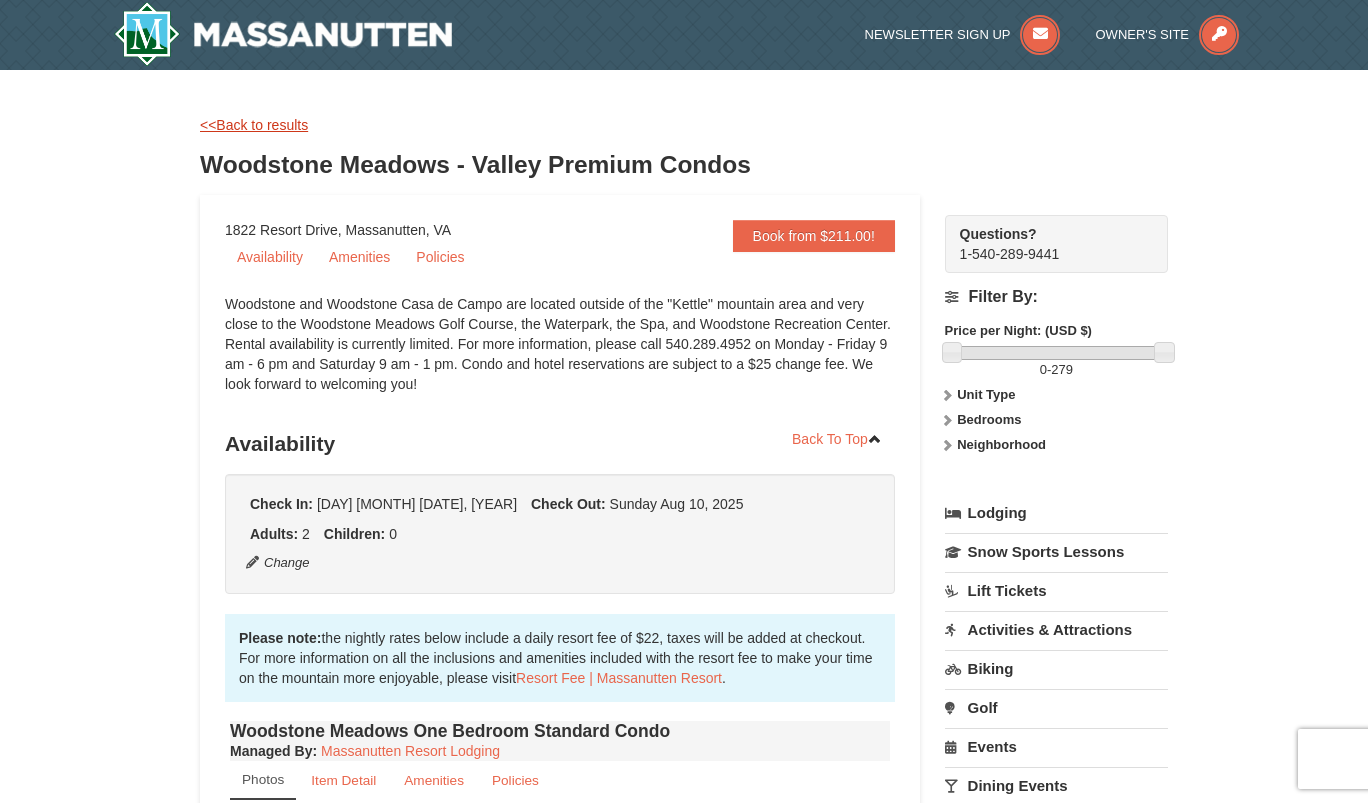 click on "<<Back to results" at bounding box center (254, 125) 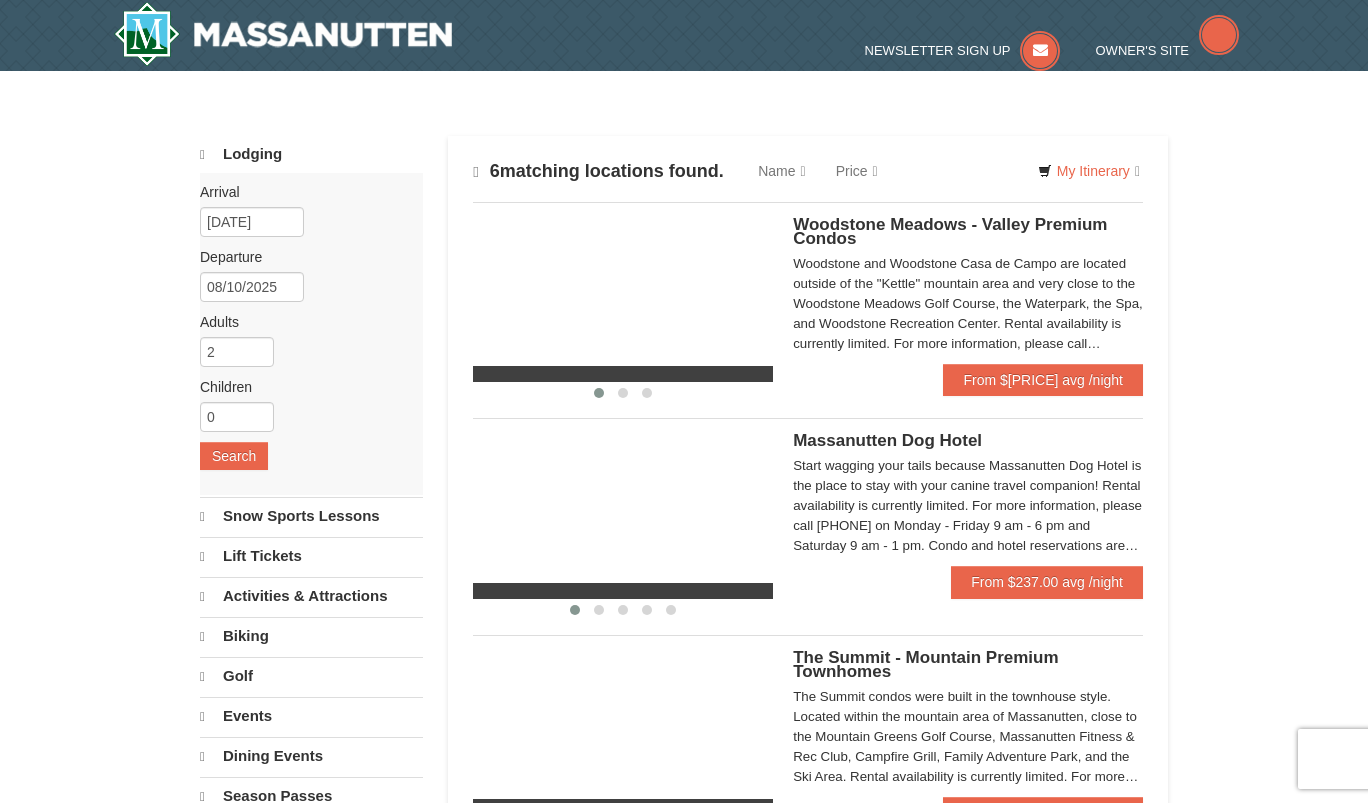 scroll, scrollTop: 0, scrollLeft: 0, axis: both 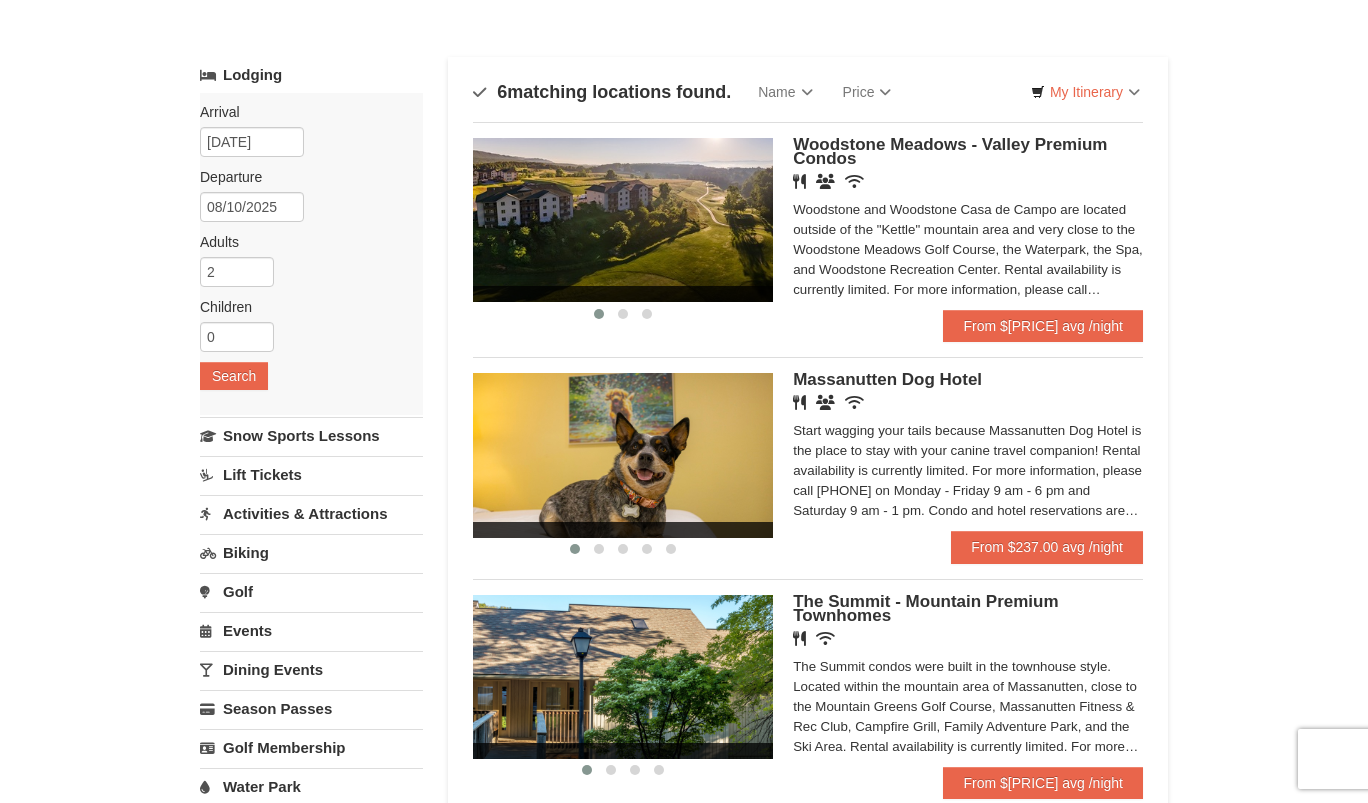 click on "Massanutten Dog Hotel" at bounding box center [887, 379] 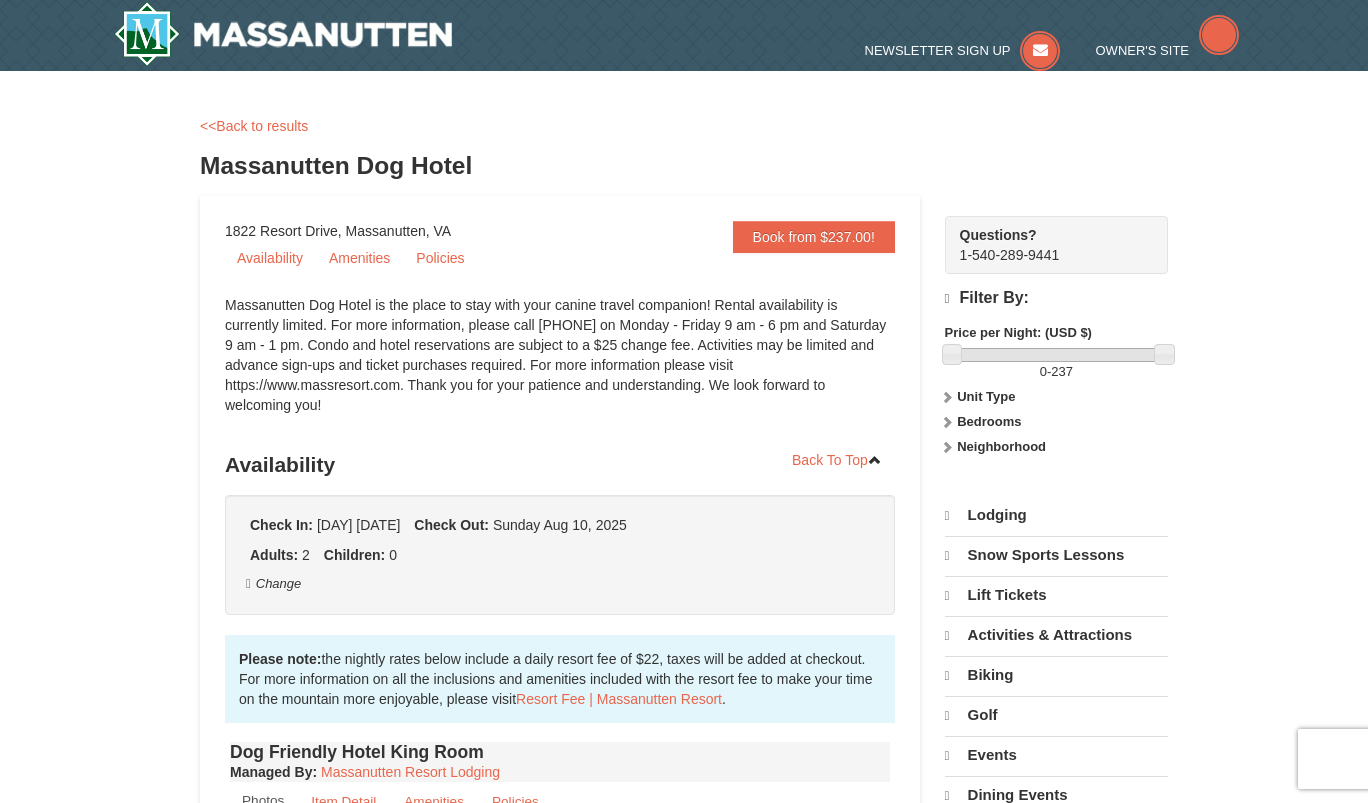 scroll, scrollTop: 0, scrollLeft: 0, axis: both 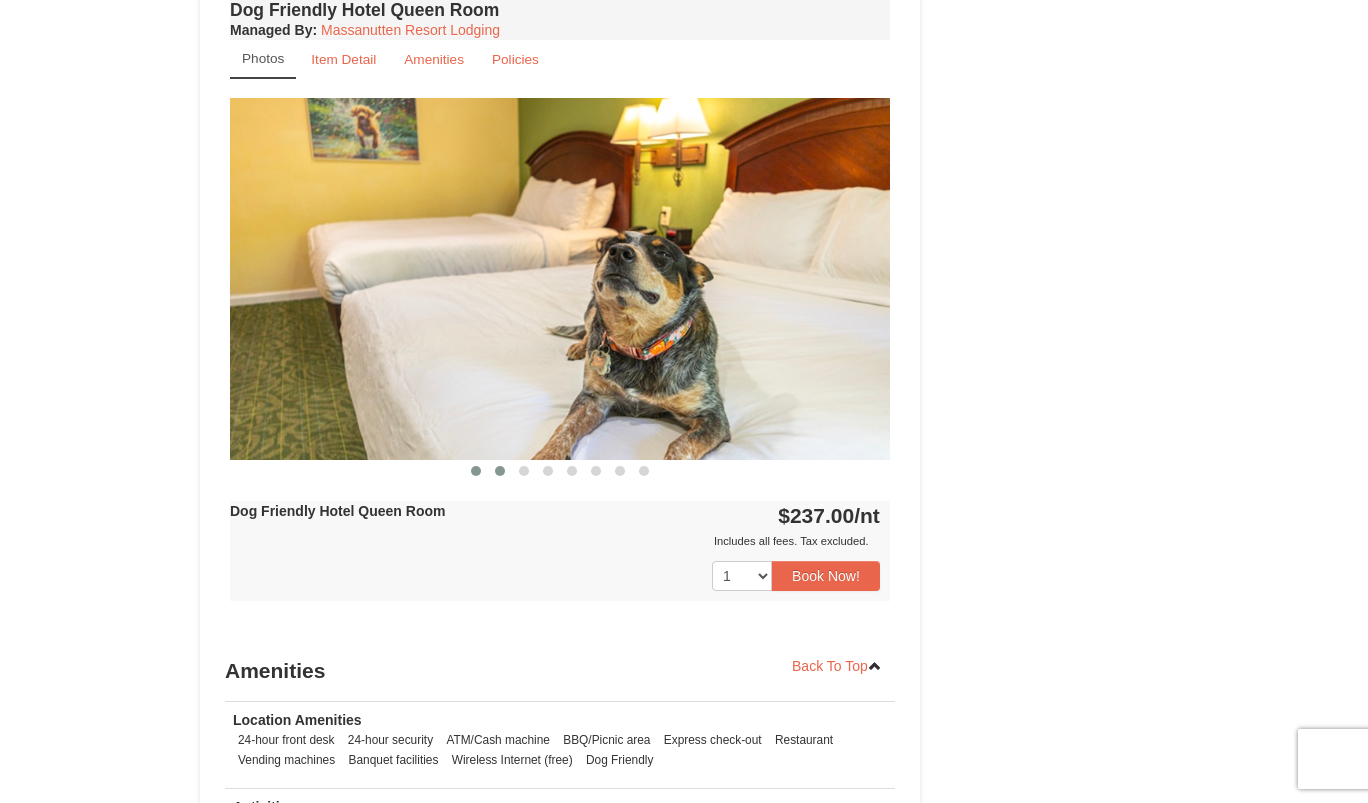 click at bounding box center (500, 471) 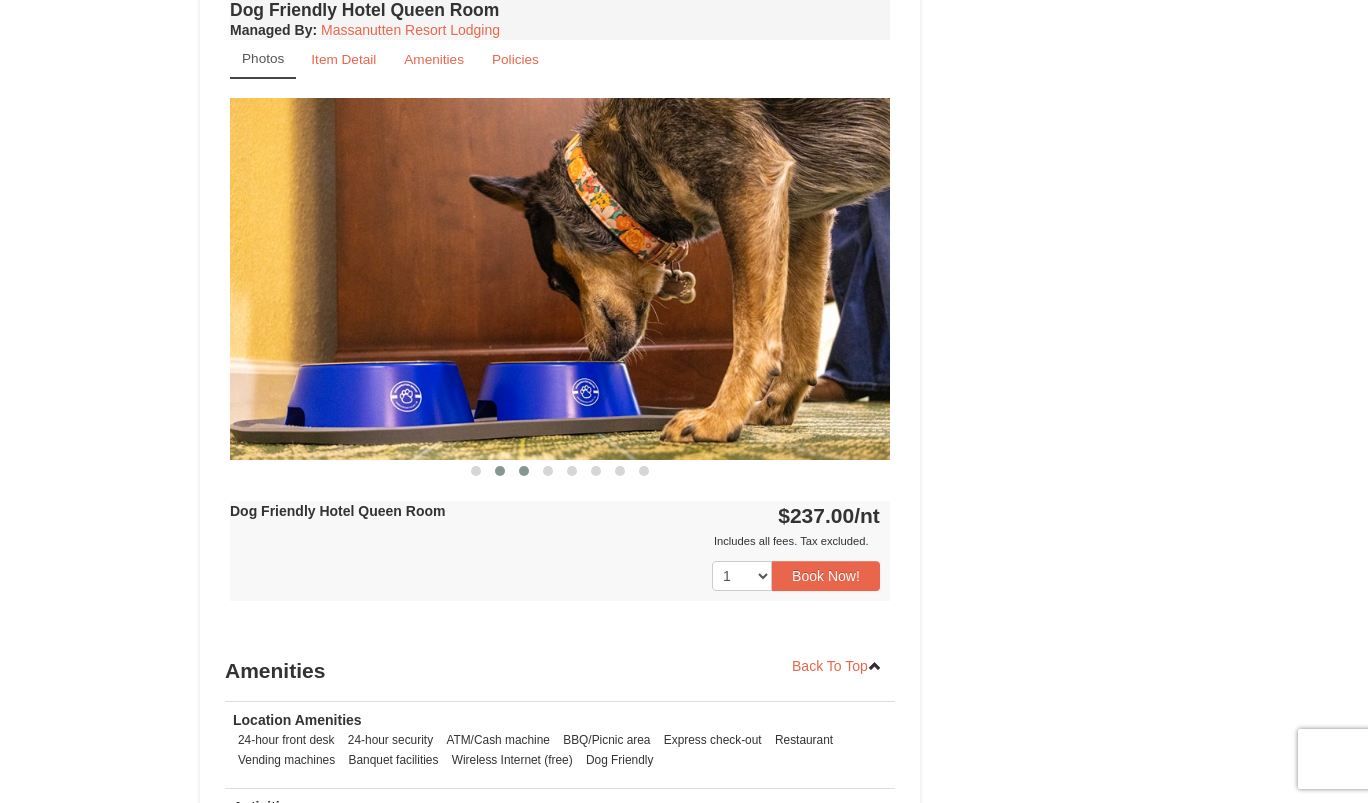 click at bounding box center [524, 471] 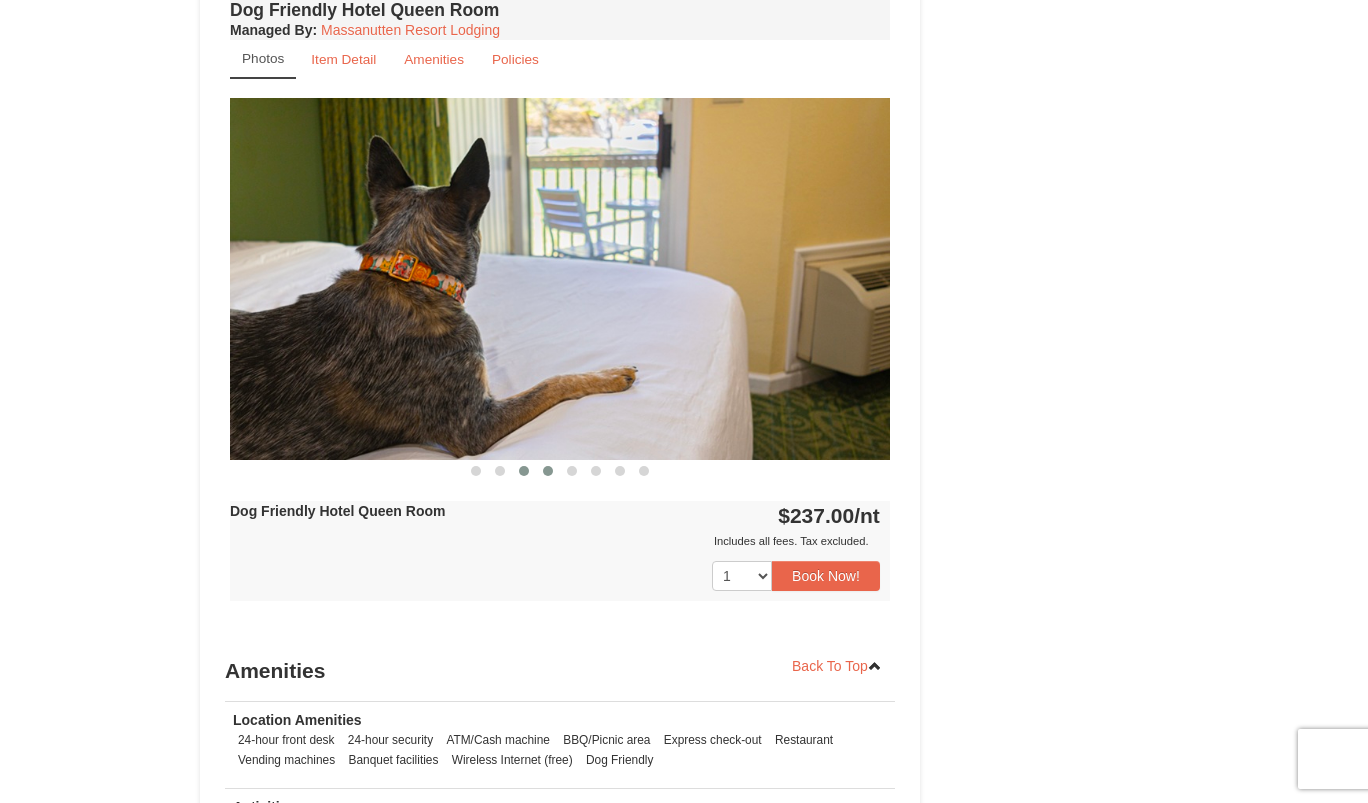 click at bounding box center (548, 471) 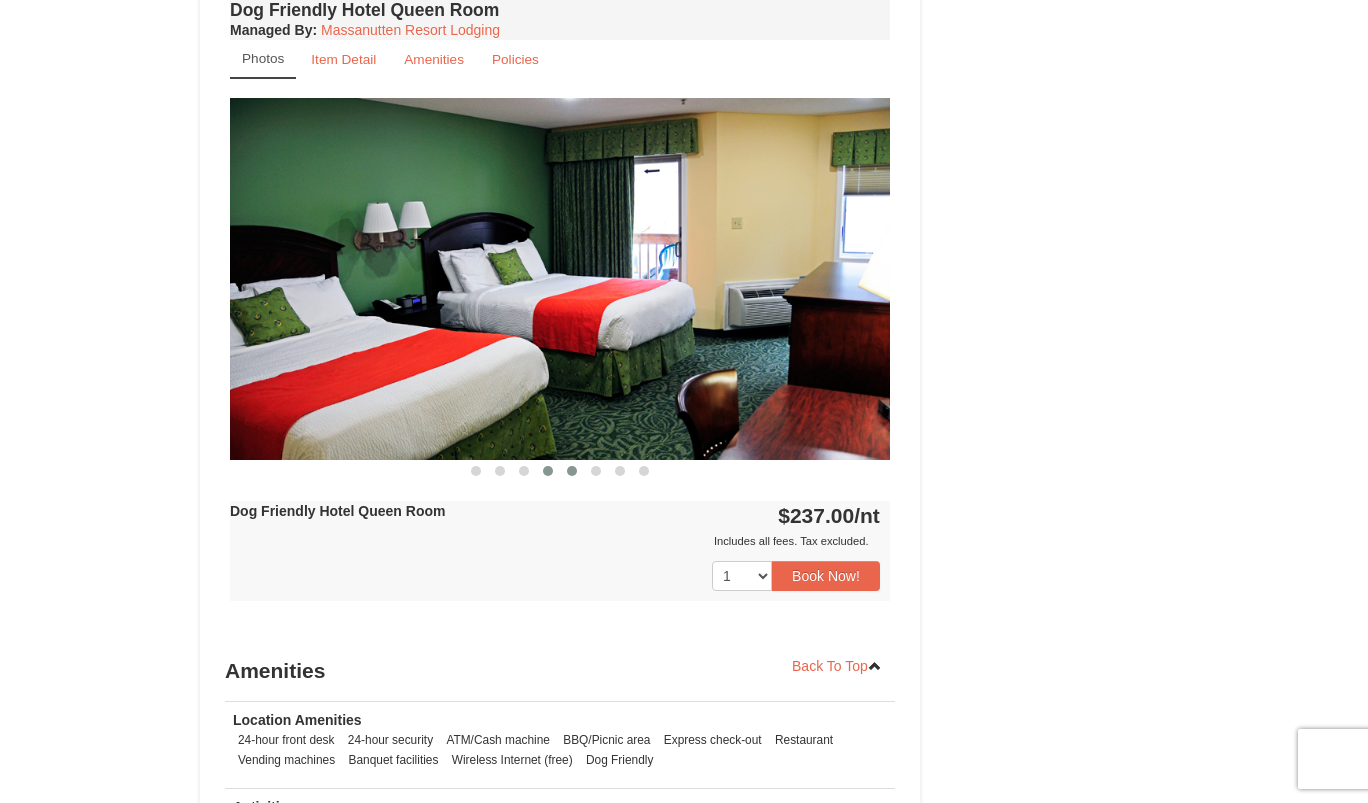 click at bounding box center (572, 471) 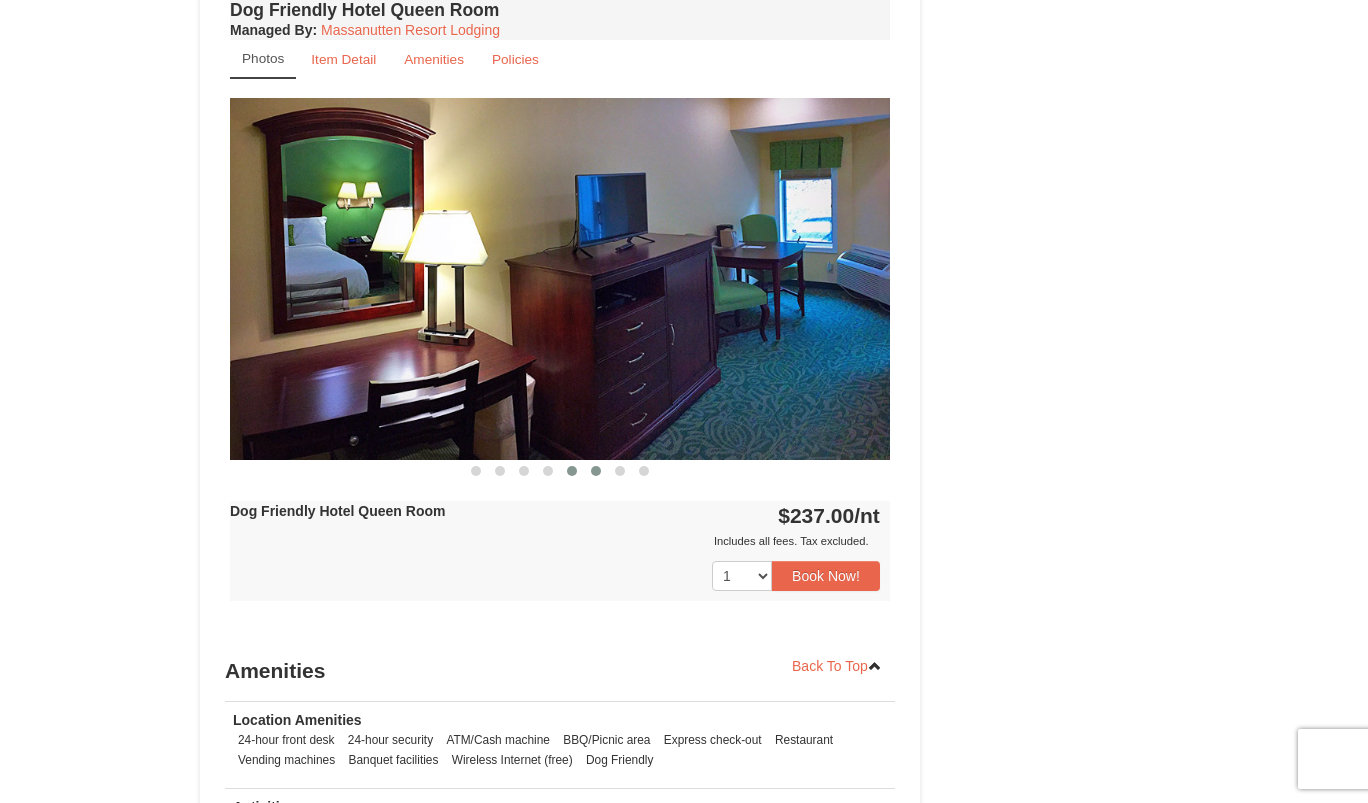 click at bounding box center (596, 471) 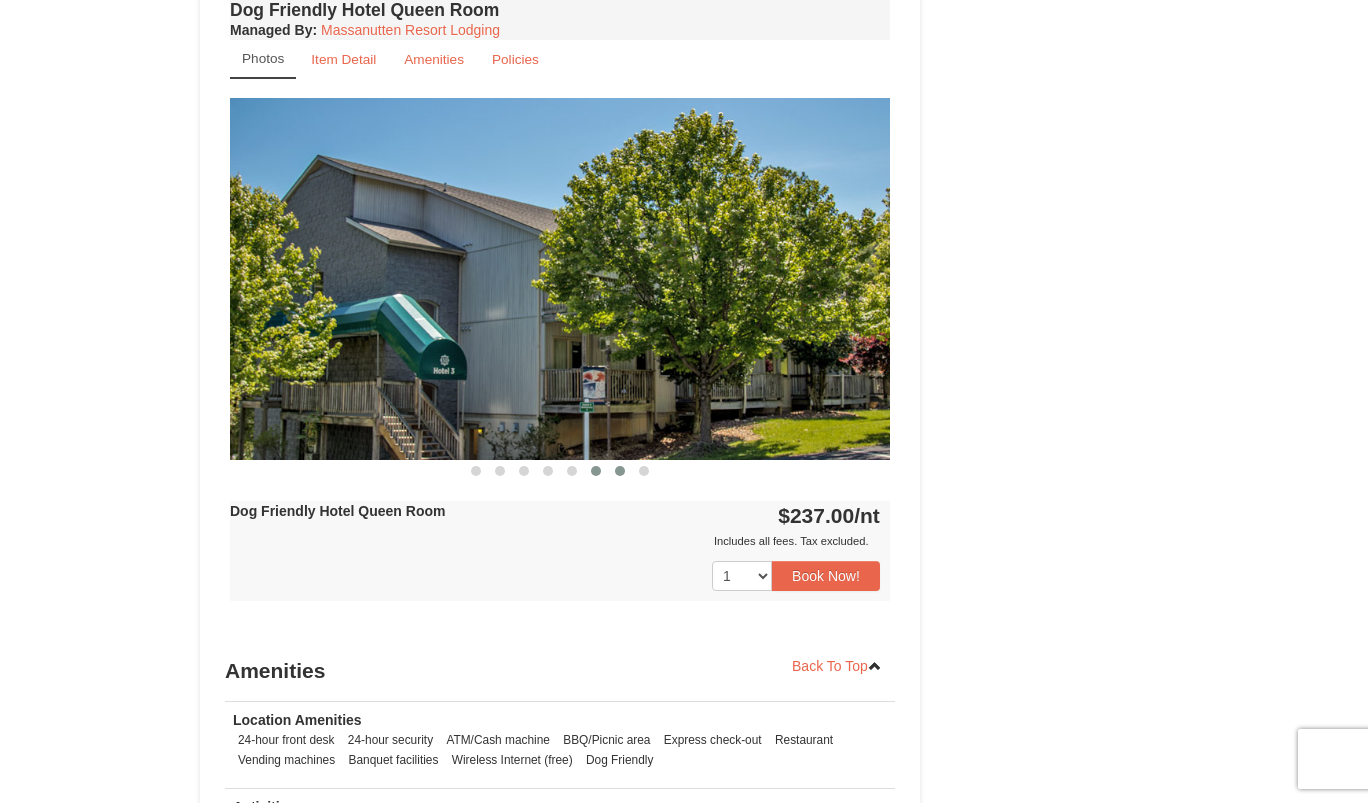 click at bounding box center [620, 471] 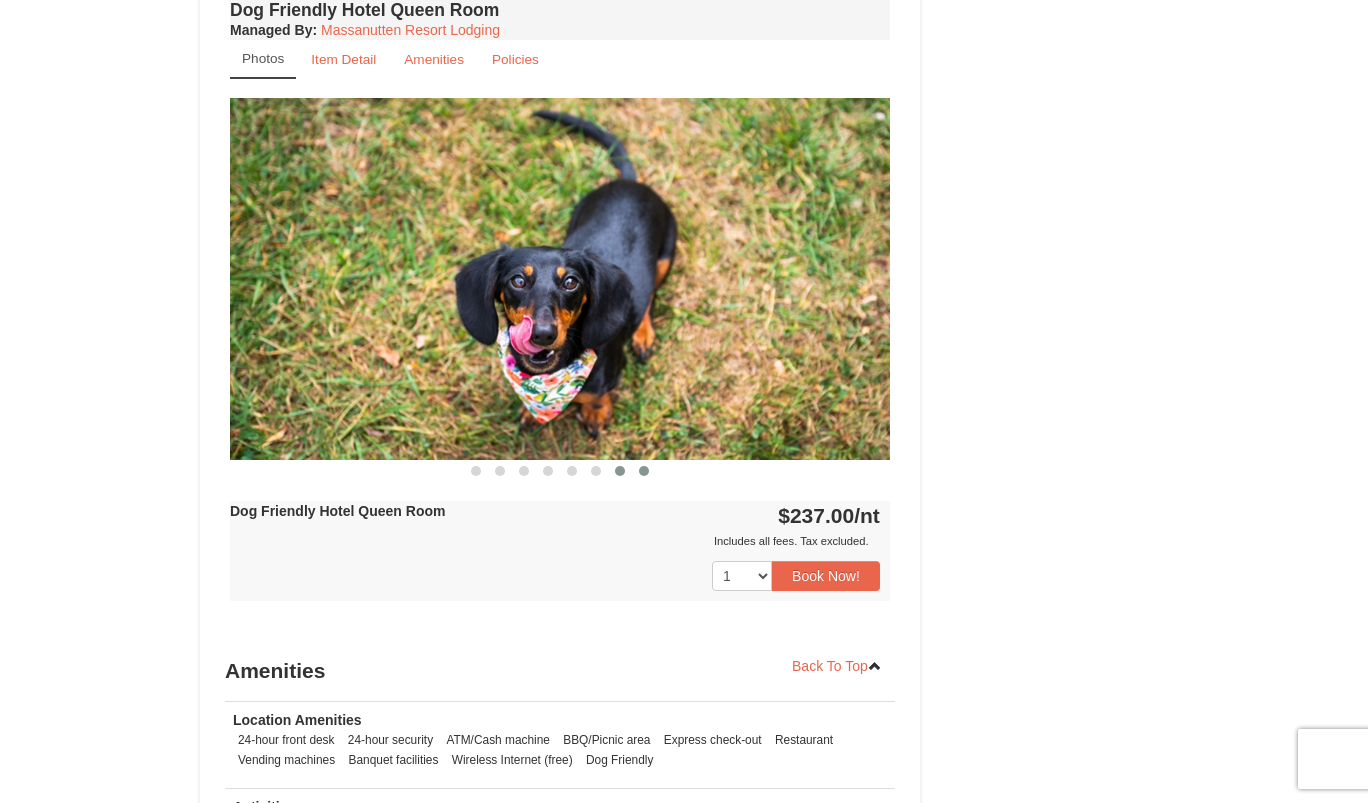 click at bounding box center (644, 471) 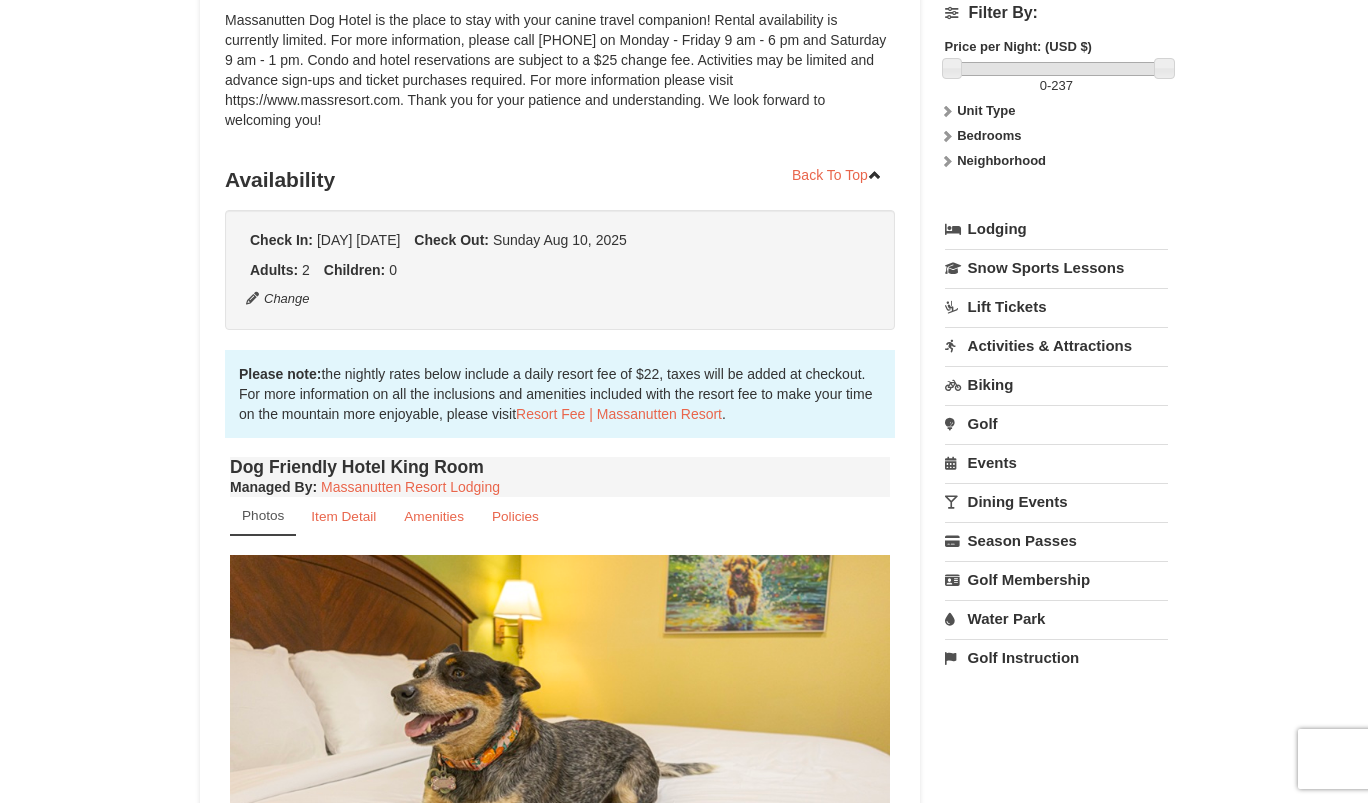 scroll, scrollTop: 2, scrollLeft: 0, axis: vertical 